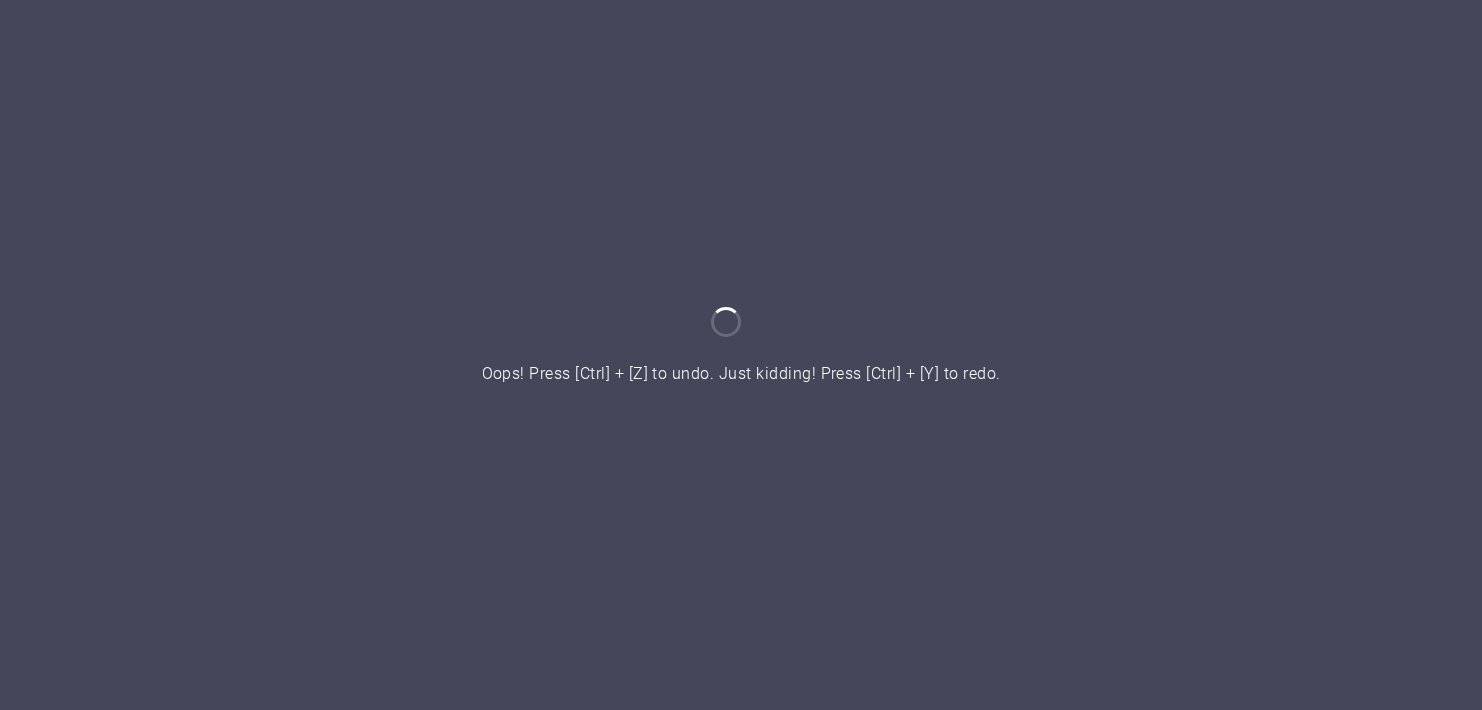 scroll, scrollTop: 0, scrollLeft: 0, axis: both 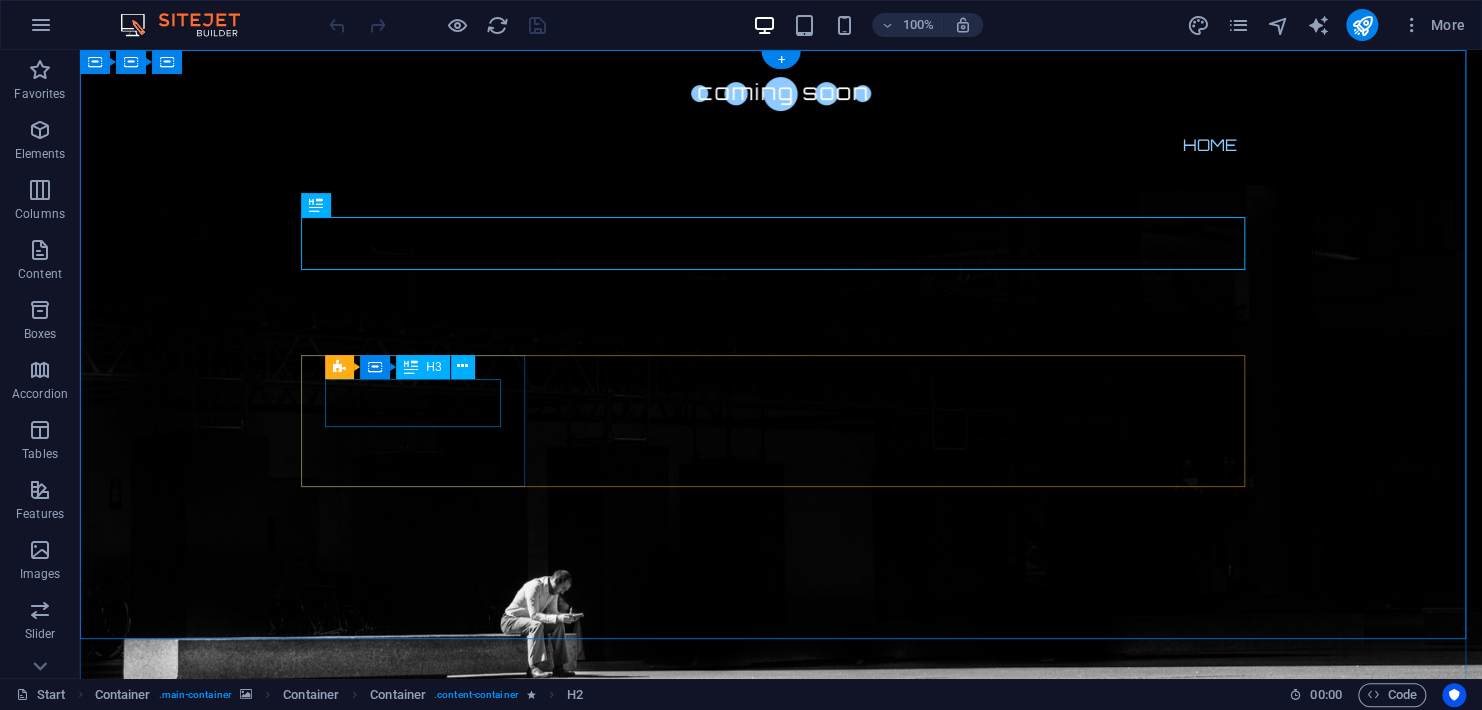 click on "0" at bounding box center [421, 1048] 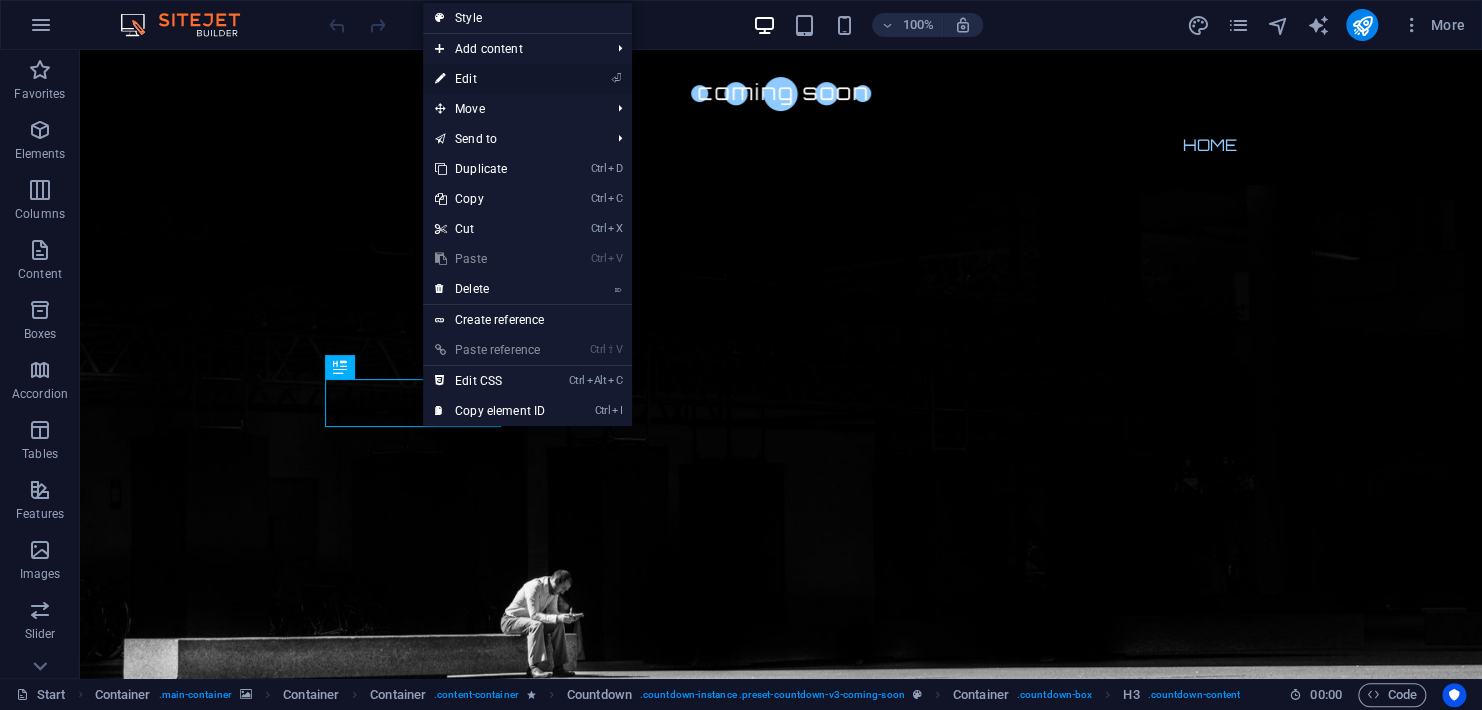 click on "⏎  Edit" at bounding box center (490, 79) 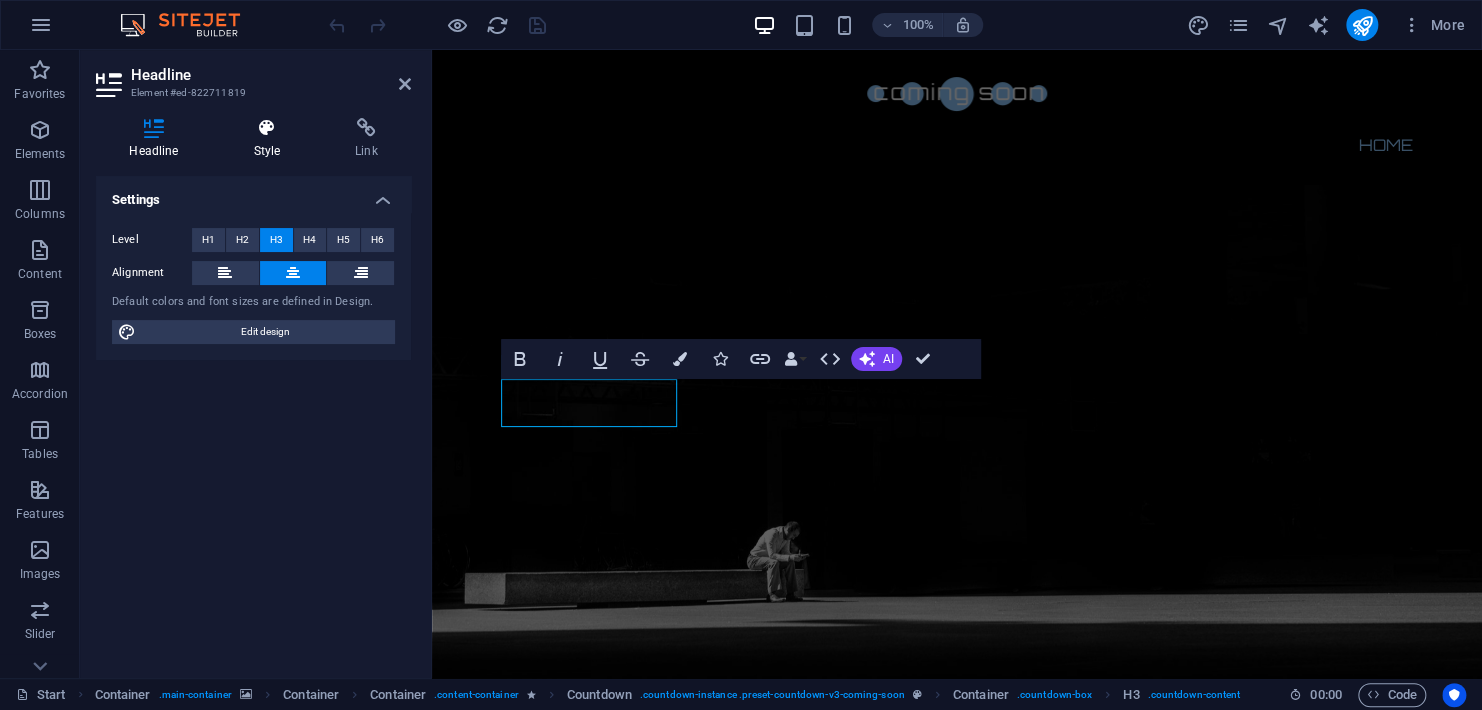 click at bounding box center (267, 128) 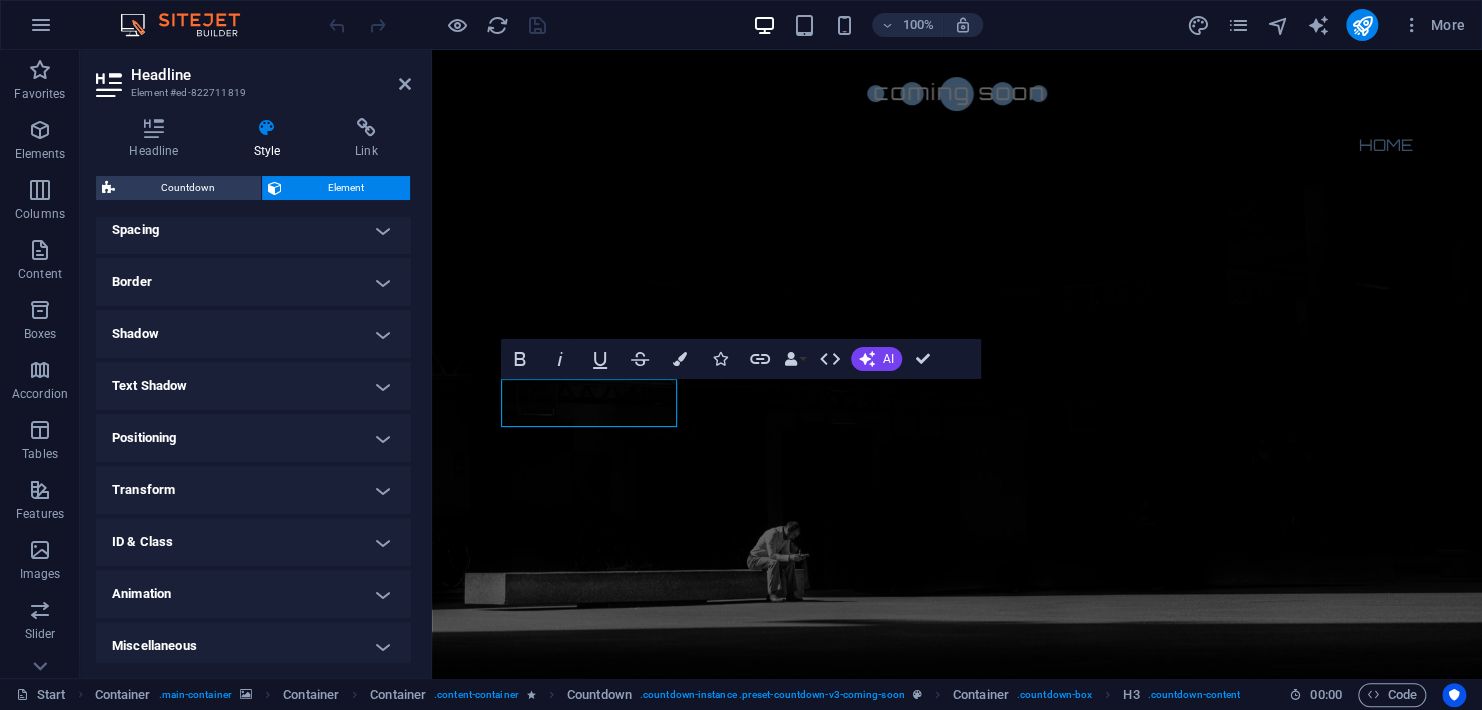 scroll, scrollTop: 399, scrollLeft: 0, axis: vertical 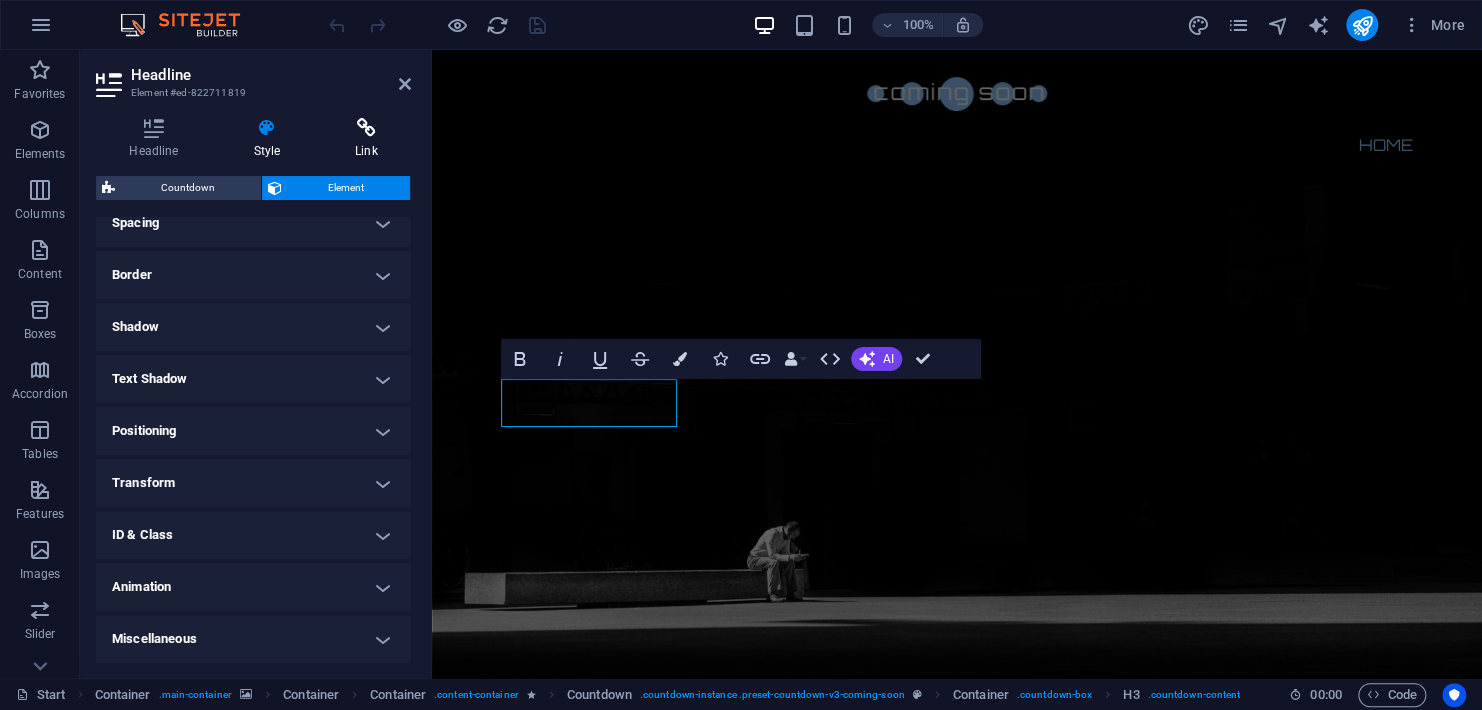 click at bounding box center (366, 128) 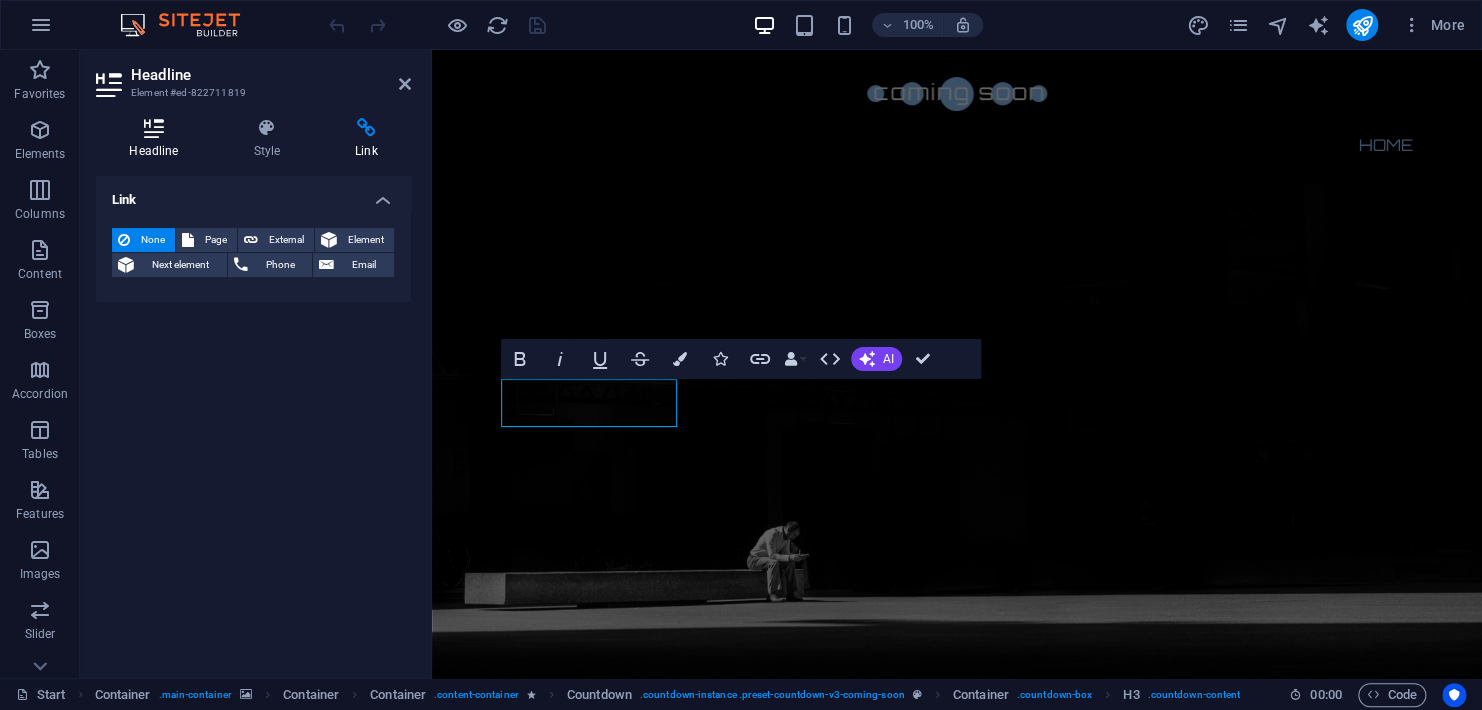 click on "Headline" at bounding box center [158, 139] 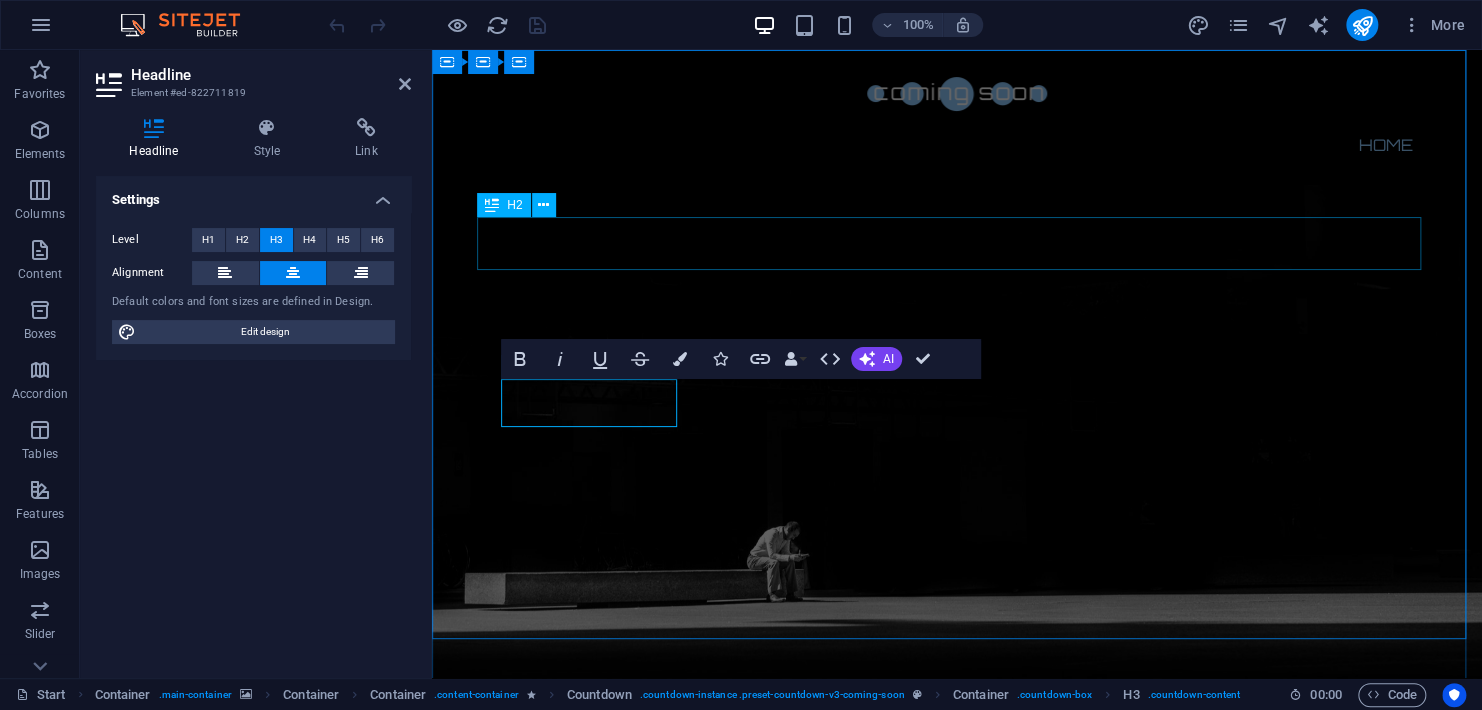 click on "[BRAND] Pictures" at bounding box center [957, 896] 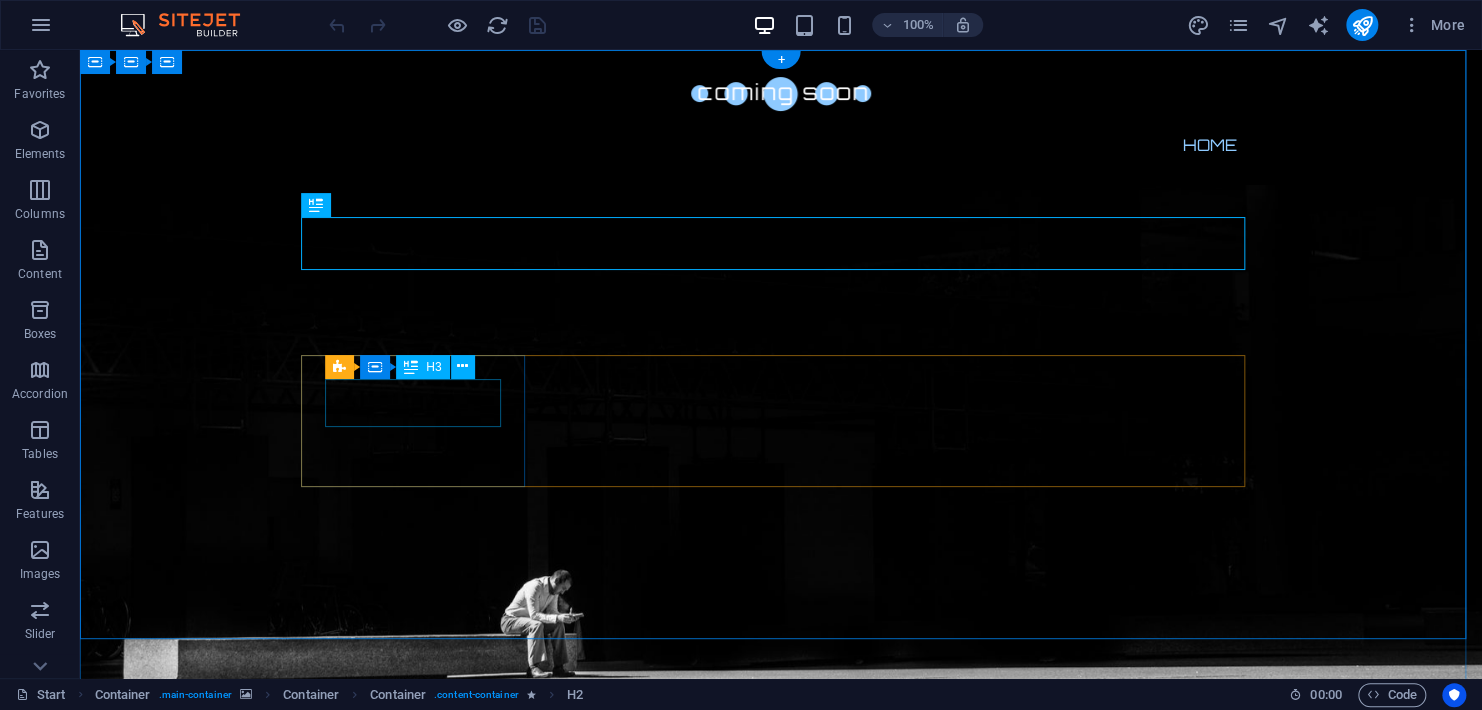 click on "0" at bounding box center (421, 1048) 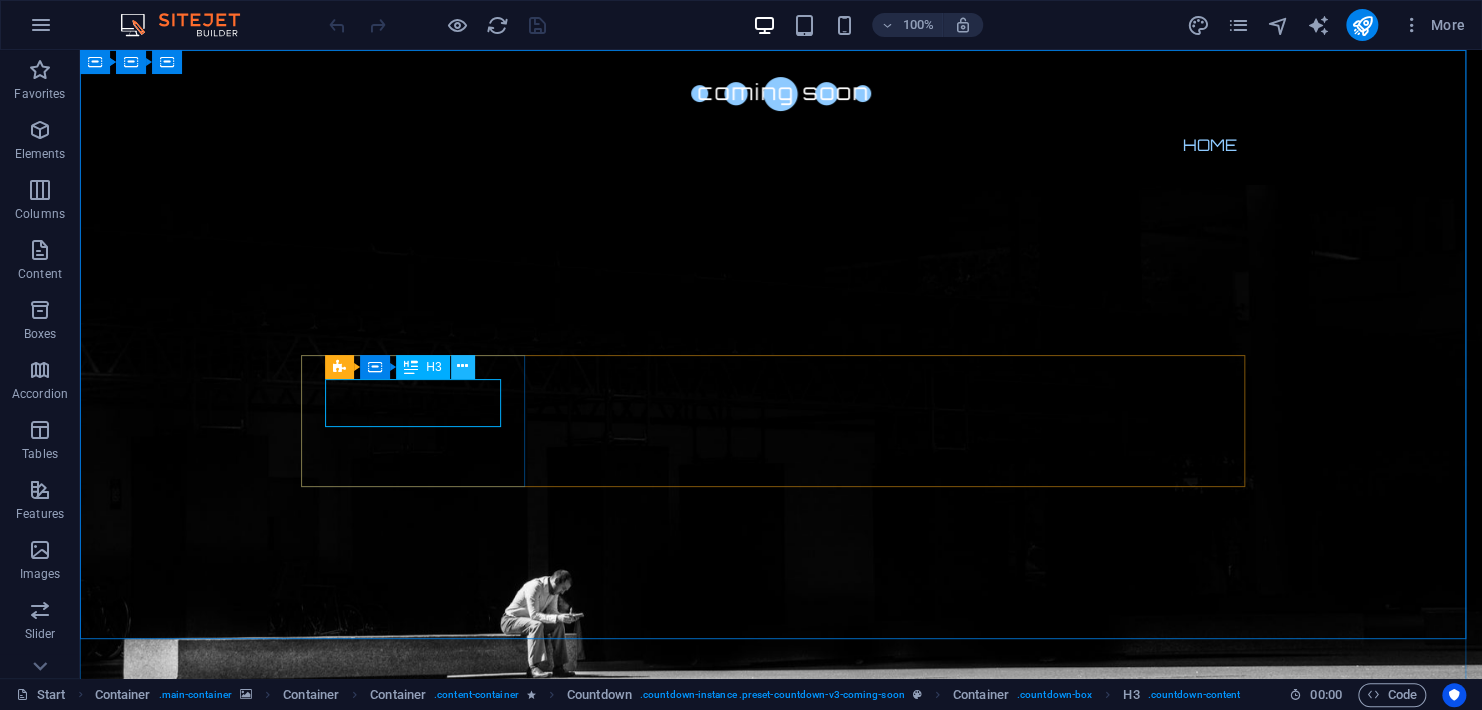 click at bounding box center (462, 366) 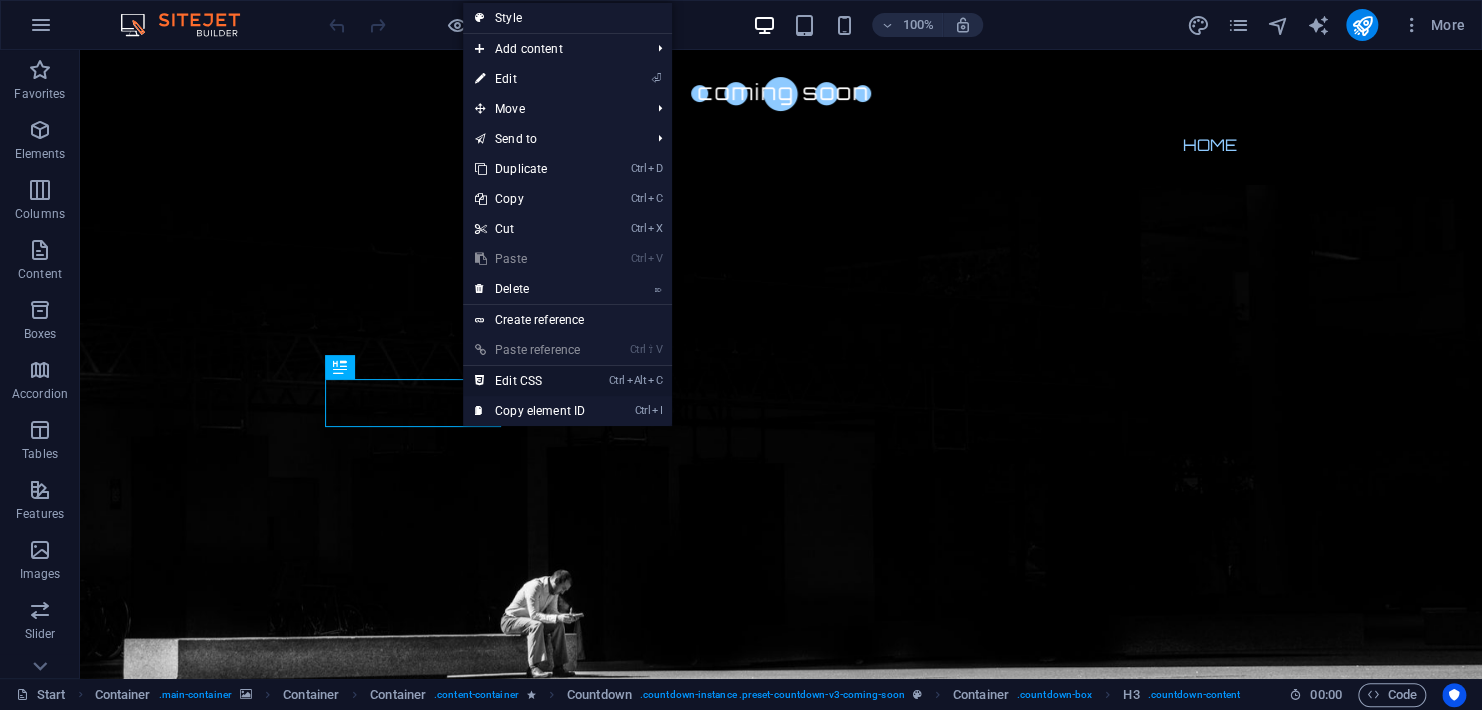 click on "Ctrl Alt C  Edit CSS" at bounding box center (530, 381) 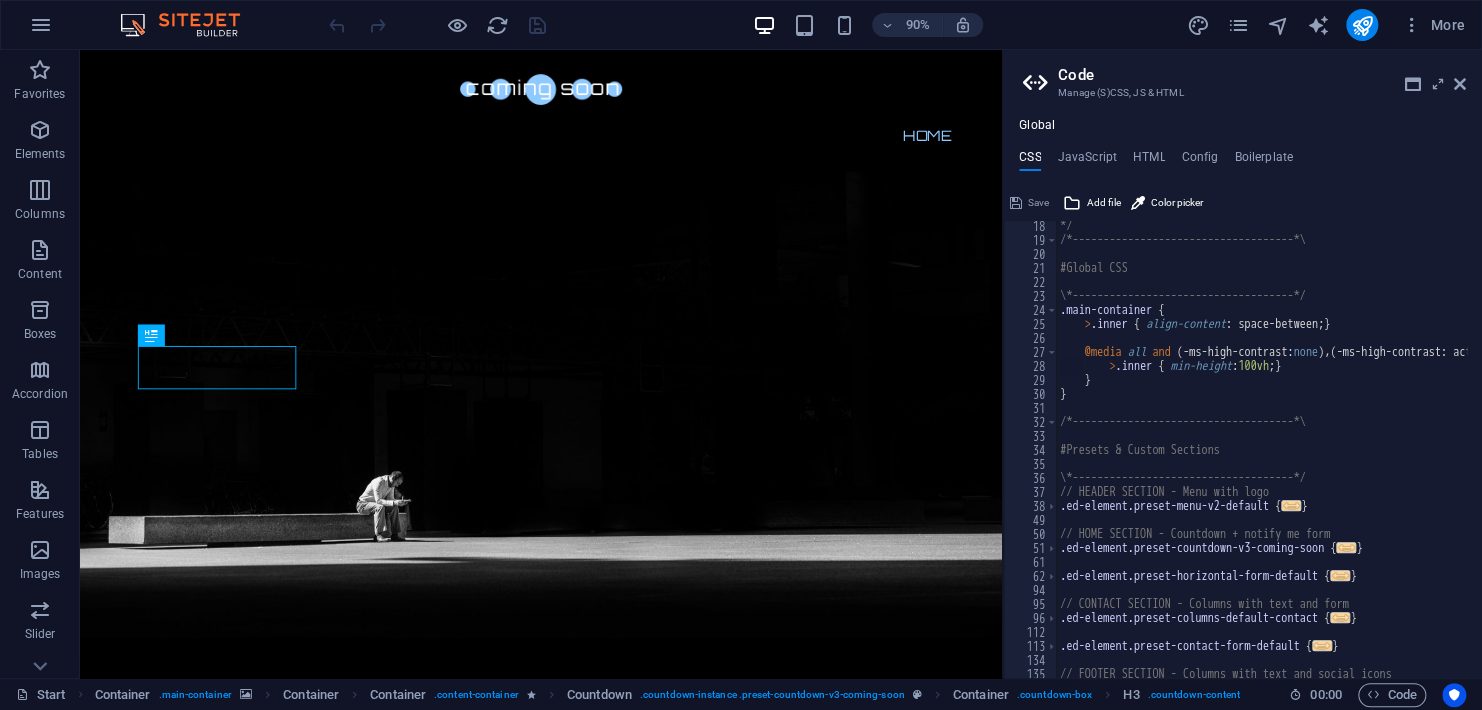 scroll, scrollTop: 340, scrollLeft: 0, axis: vertical 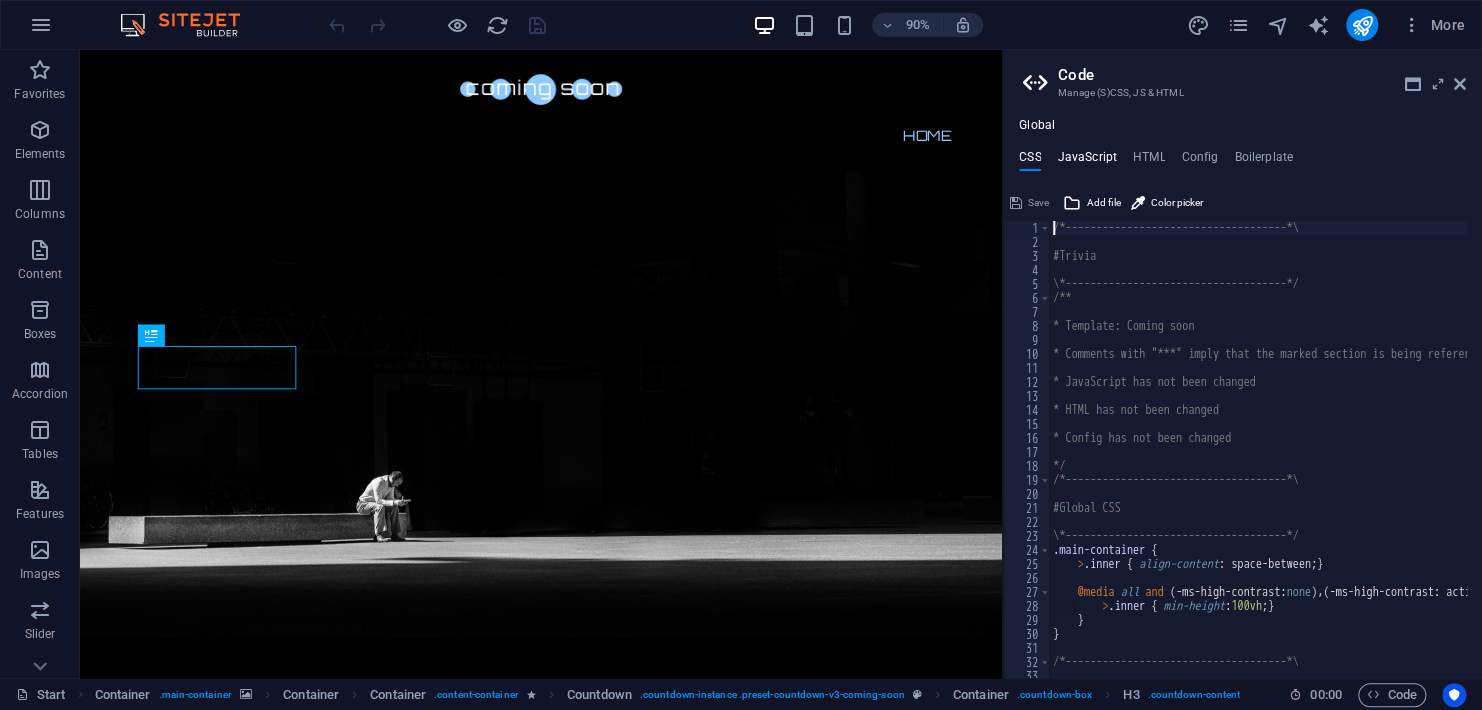 click on "JavaScript" at bounding box center [1086, 161] 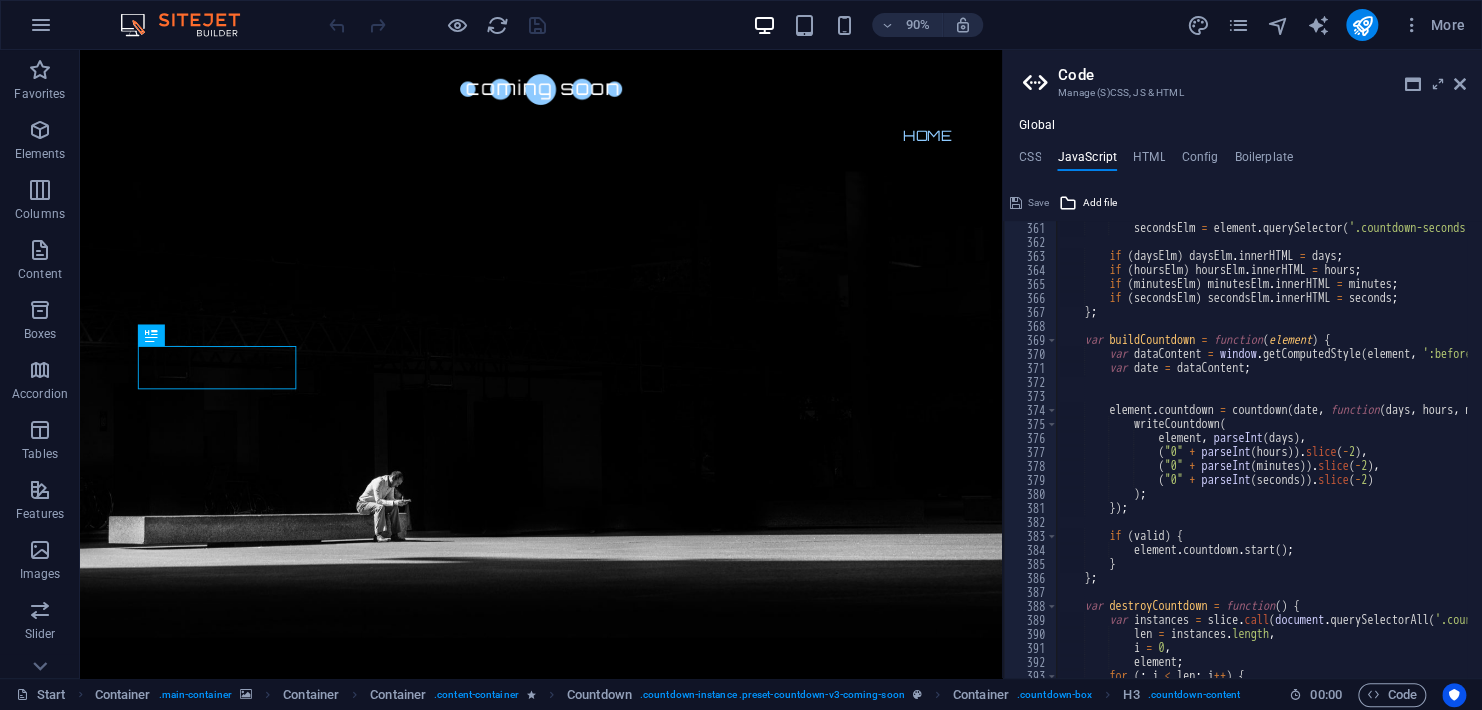 scroll, scrollTop: 5280, scrollLeft: 0, axis: vertical 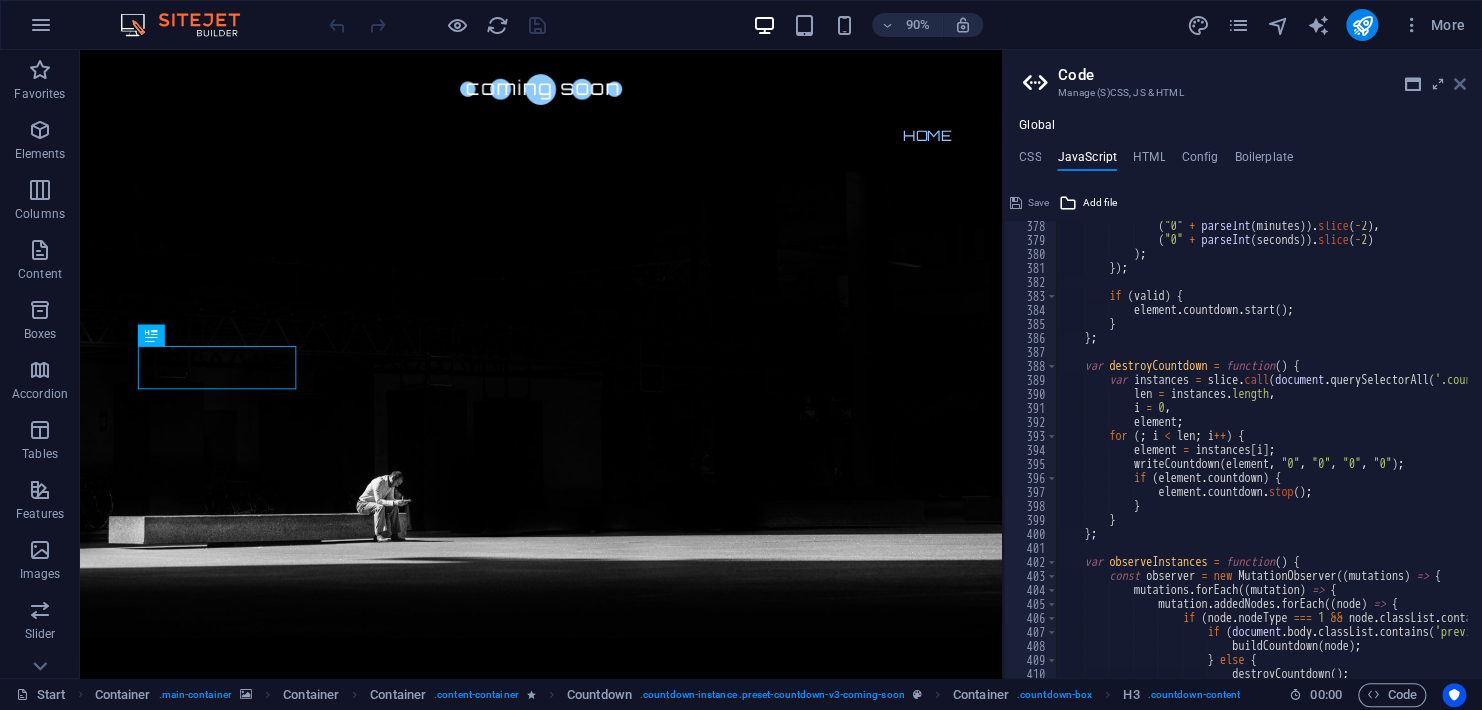 click at bounding box center (1460, 84) 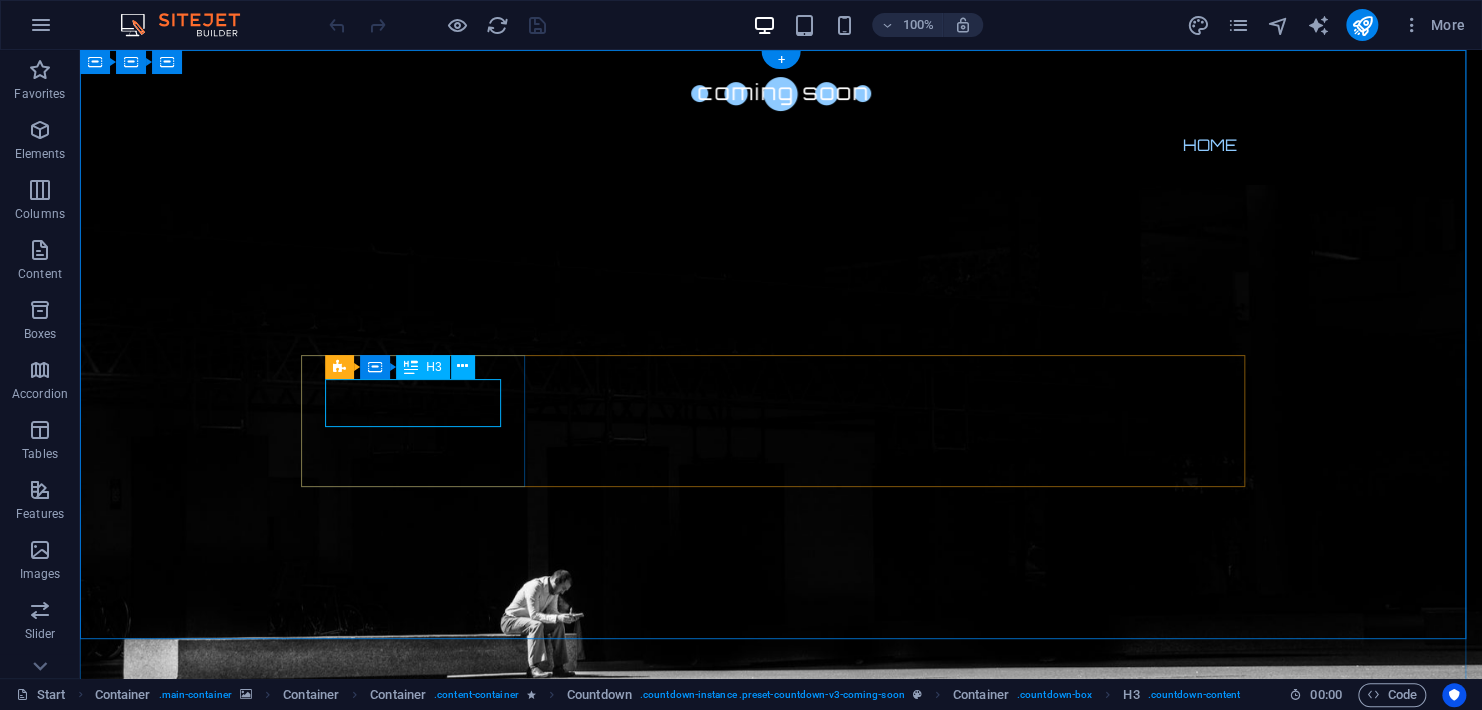 click on "0" at bounding box center [421, 1048] 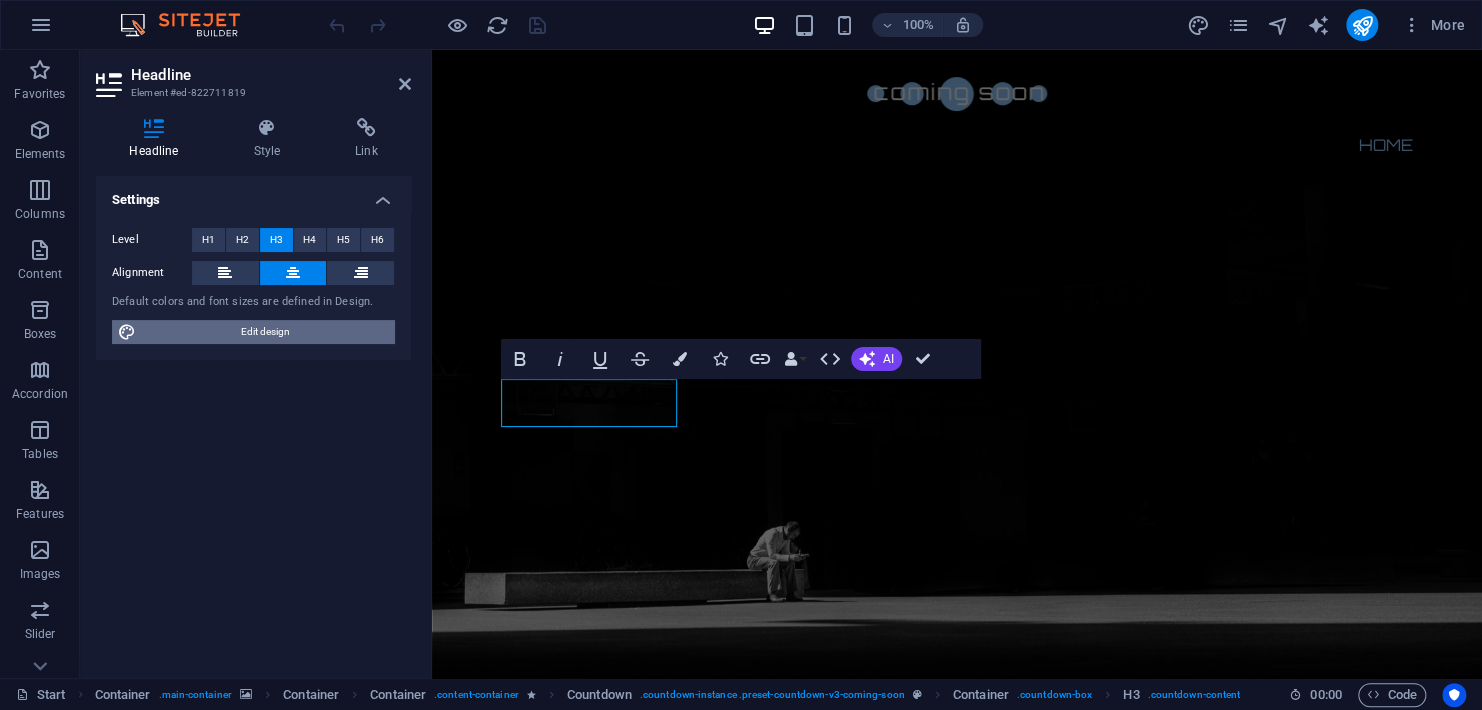 click on "Edit design" at bounding box center (265, 332) 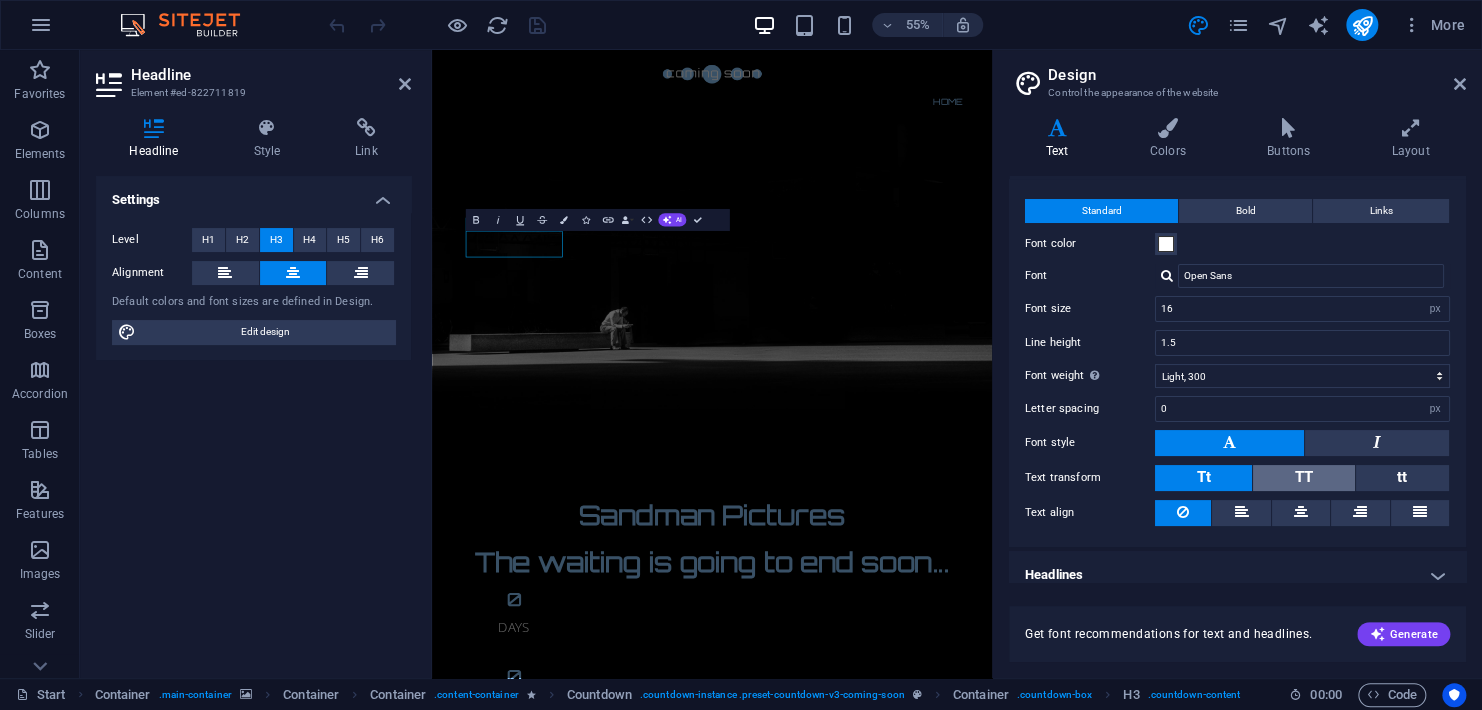 scroll, scrollTop: 46, scrollLeft: 0, axis: vertical 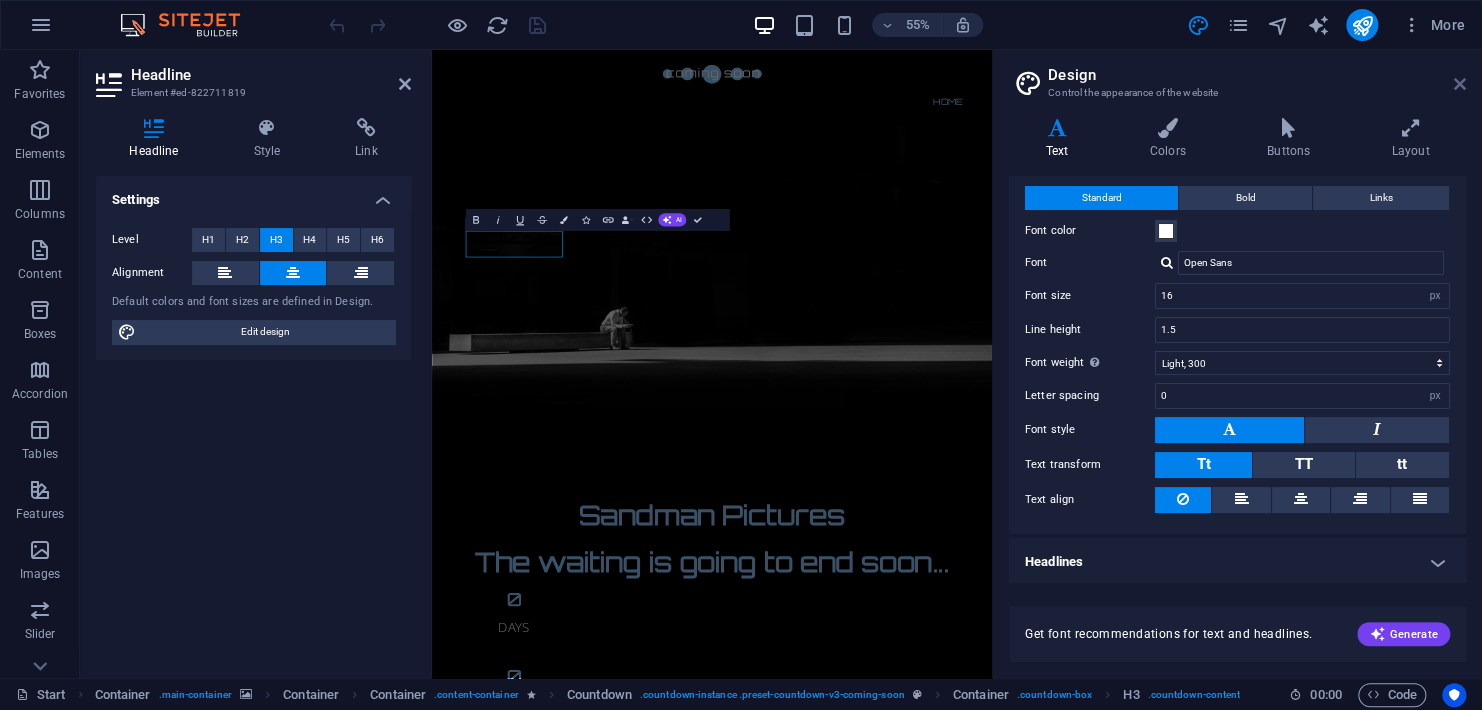 click at bounding box center (1460, 84) 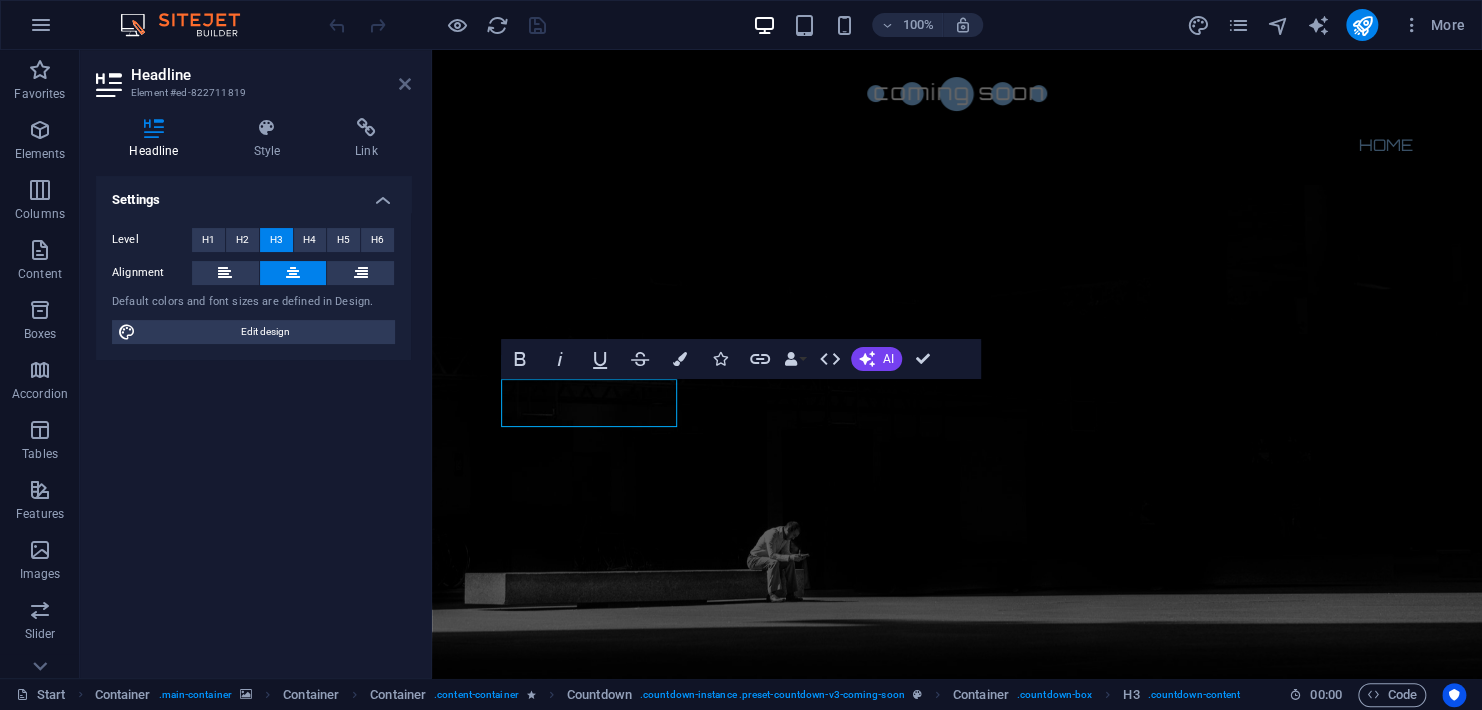 click at bounding box center [405, 84] 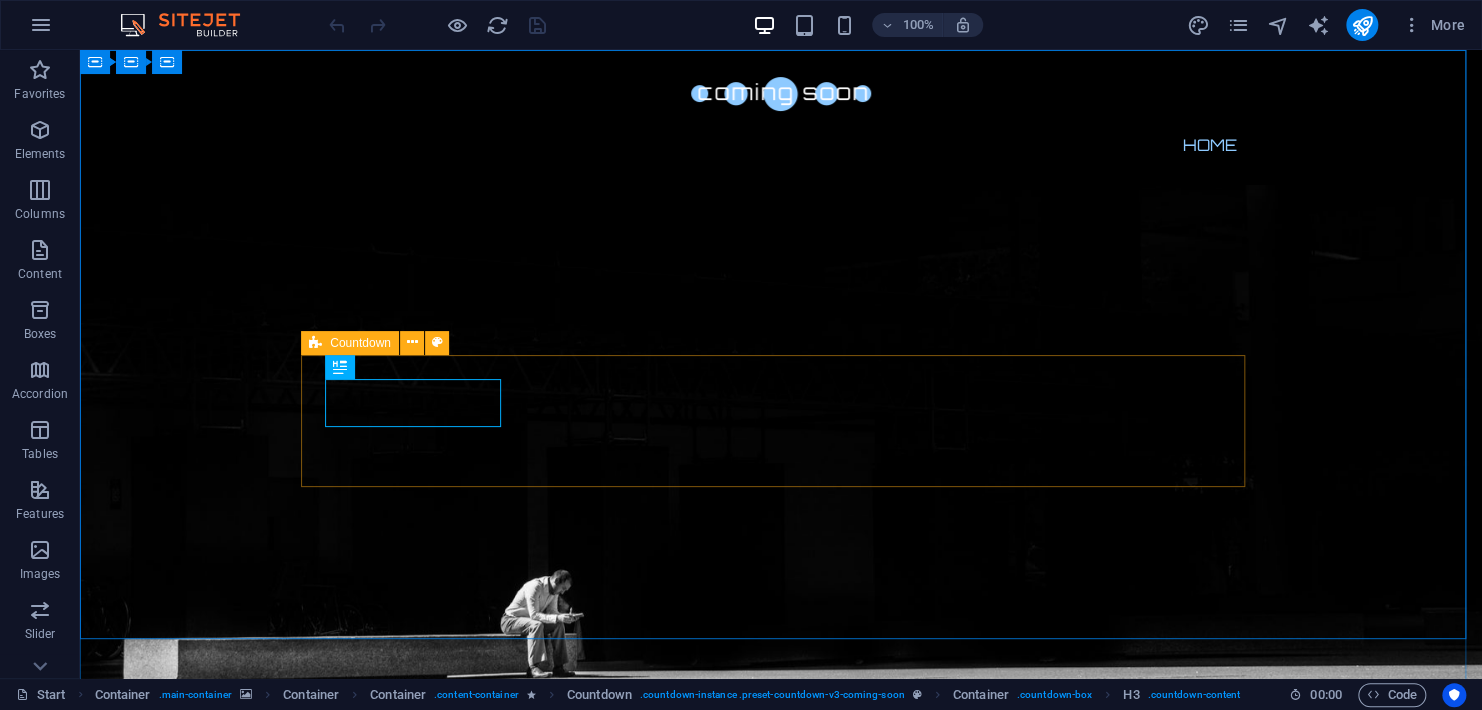 click on "Countdown" at bounding box center [350, 343] 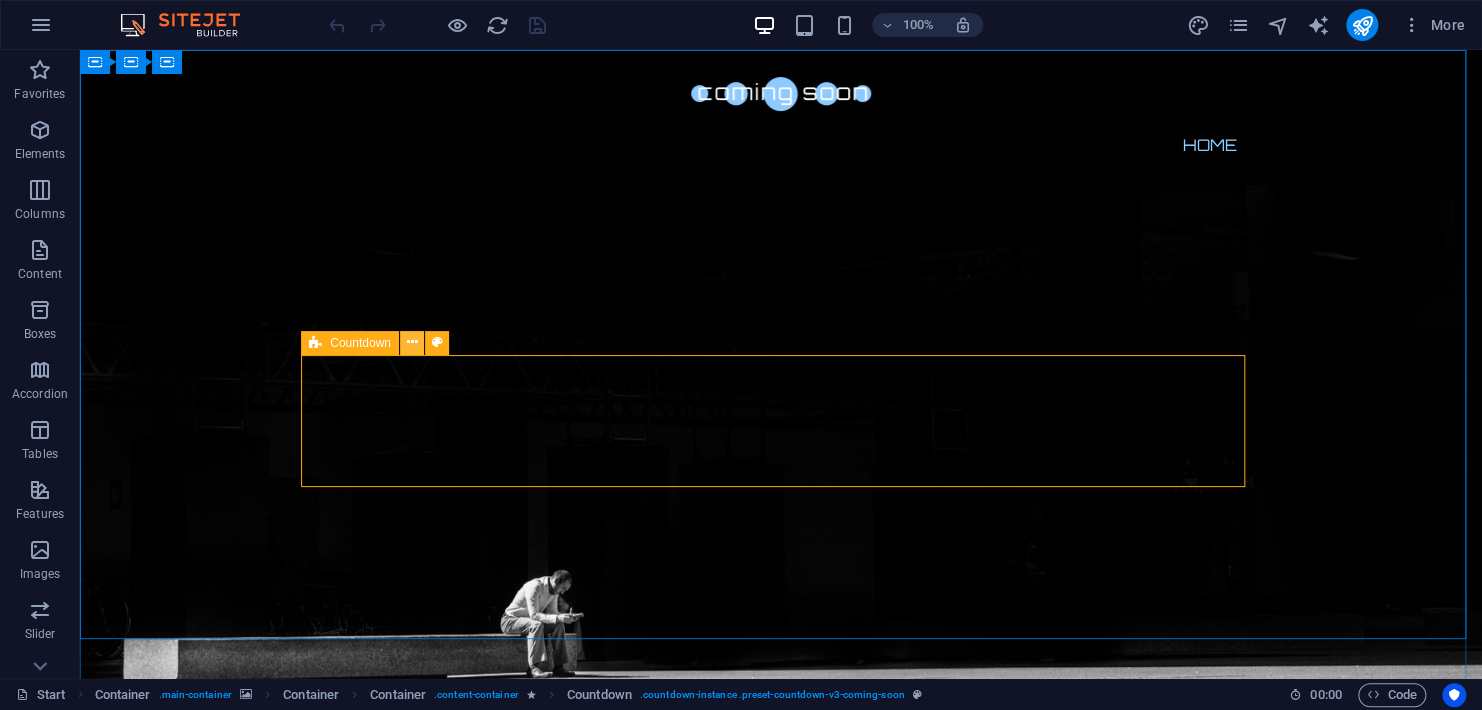 click at bounding box center [411, 342] 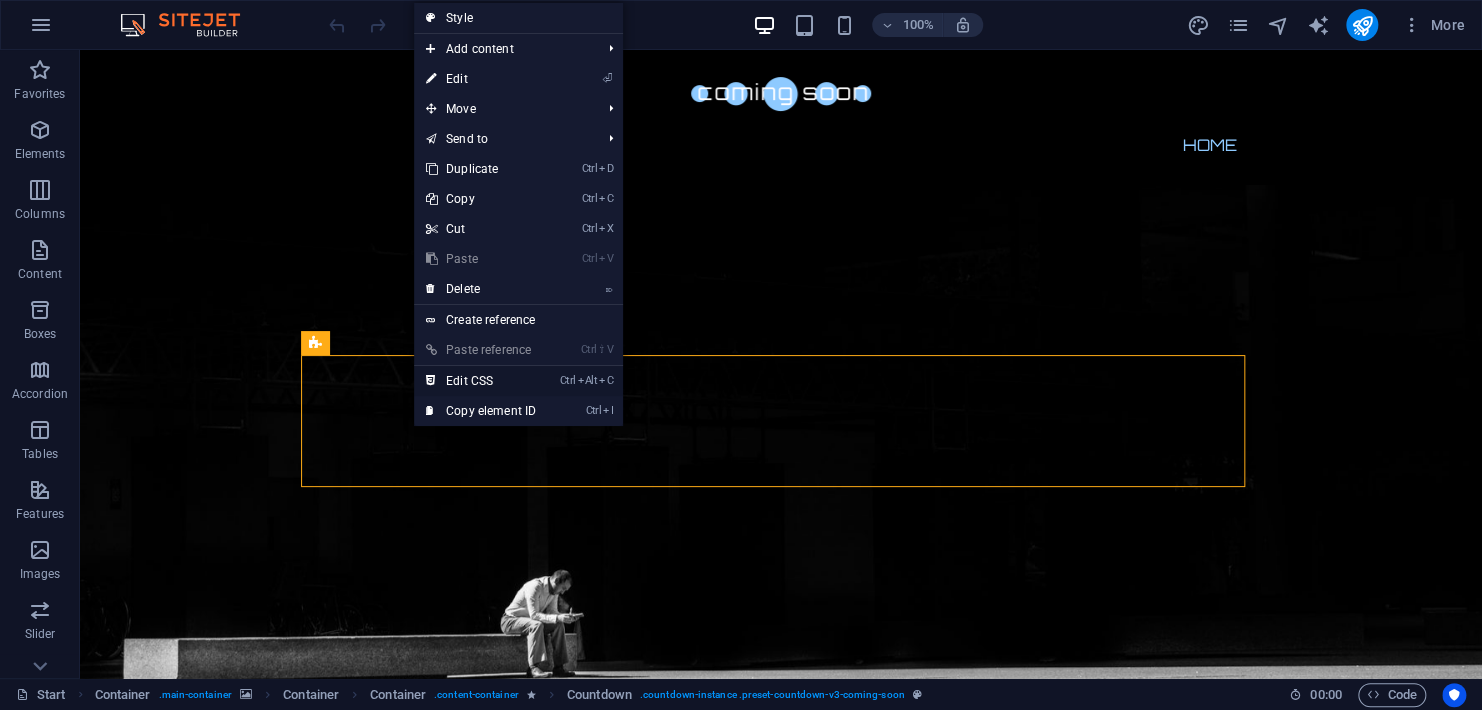 click on "Ctrl Alt C  Edit CSS" at bounding box center (481, 381) 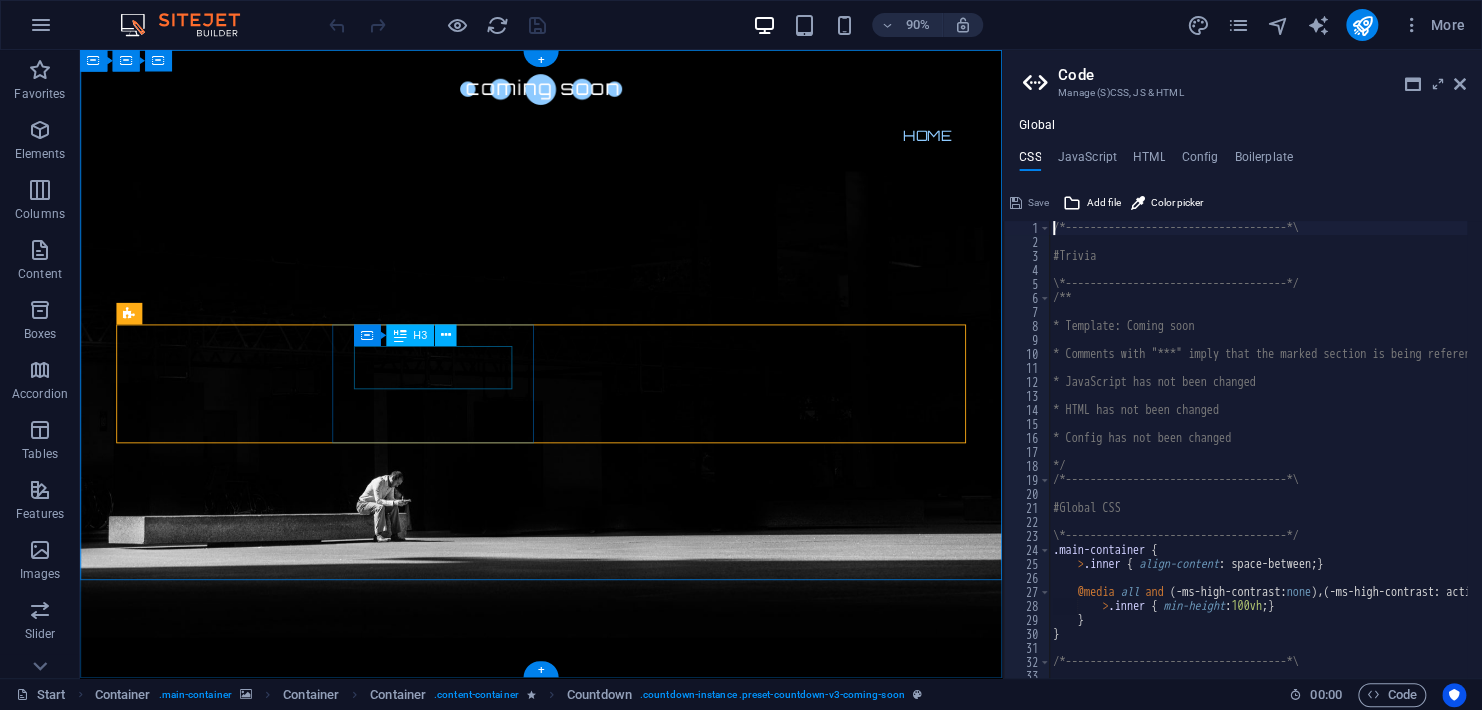 scroll, scrollTop: 366, scrollLeft: 0, axis: vertical 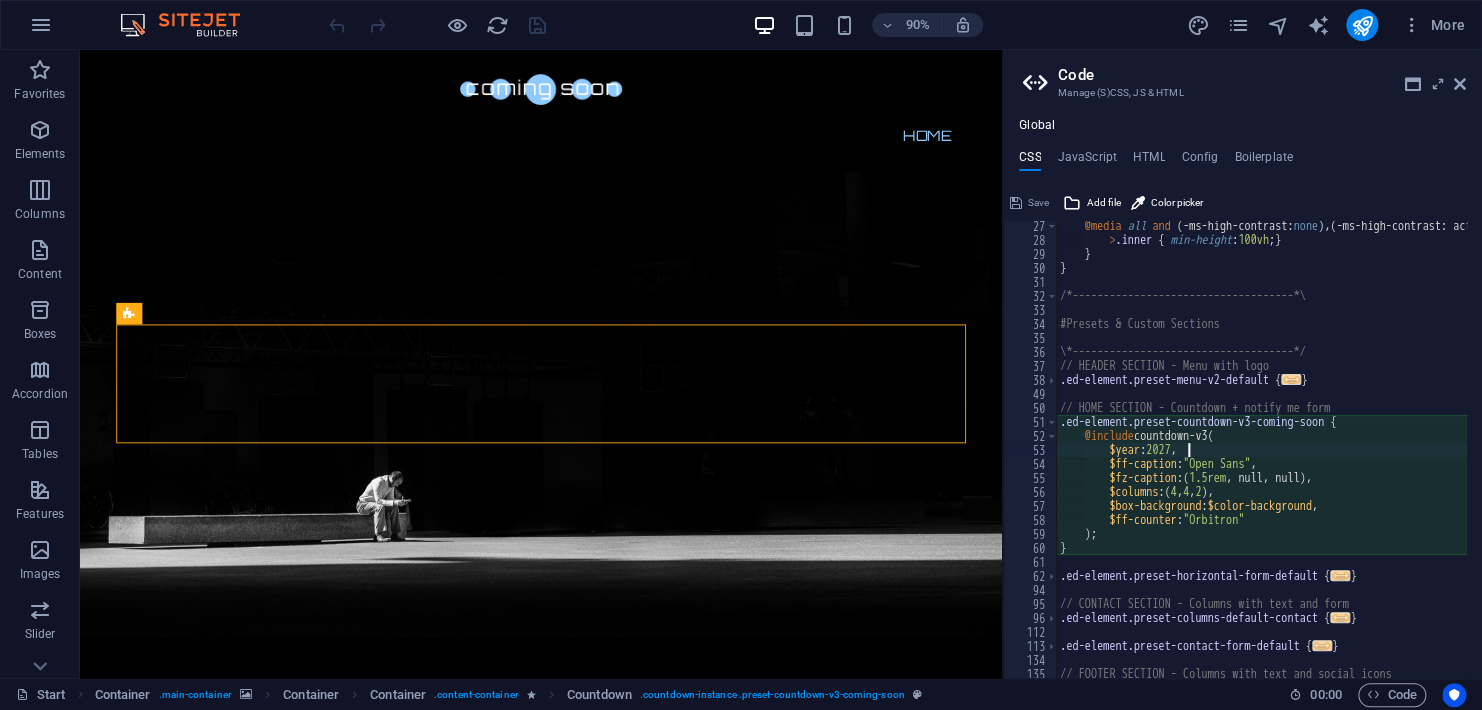 click on "@media   all   and   ( -ms-high-contrast:  none ) ,  ( -ms-high-contrast: active )   {           > .inner   {   min-height :  100vh ;  }      } } /*------------------------------------*\     #Presets & Custom Sections \*------------------------------------*/ // HEADER SECTION - Menu with logo     .ed-element.preset-menu-v2-default   { ... } // HOME SECTION - Countdown + notify me form .ed-element.preset-countdown-v3-coming-soon   {      @include  countdown-v3 (           $year :  2027 ,            $ff-caption :  "Open Sans" ,            $fz-caption :  ( 1.5rem , null, null ) ,            $columns :  ( 4 ,  4 ,  2 ) ,            $box-background :  $color-background ,            $ff-counter :  "Orbitron"      ) ; } .ed-element.preset-horizontal-form-default   { ... } // CONTACT SECTION - Columns with text and form .ed-element.preset-columns-default-contact   { ... } .ed-element.preset-contact-form-default   { ... } // FOOTER SECTION - Columns with text and social icons" at bounding box center (1356, 454) 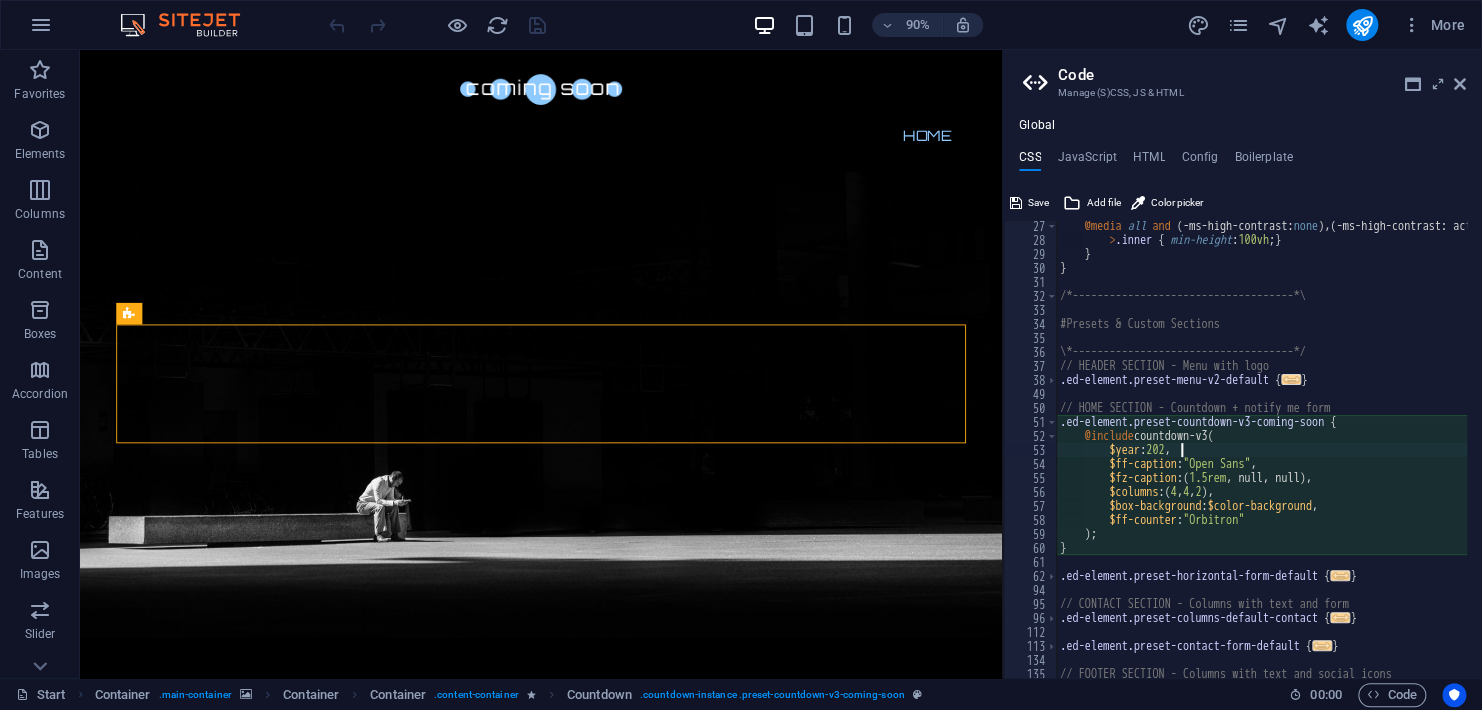 type on "$year: 2025," 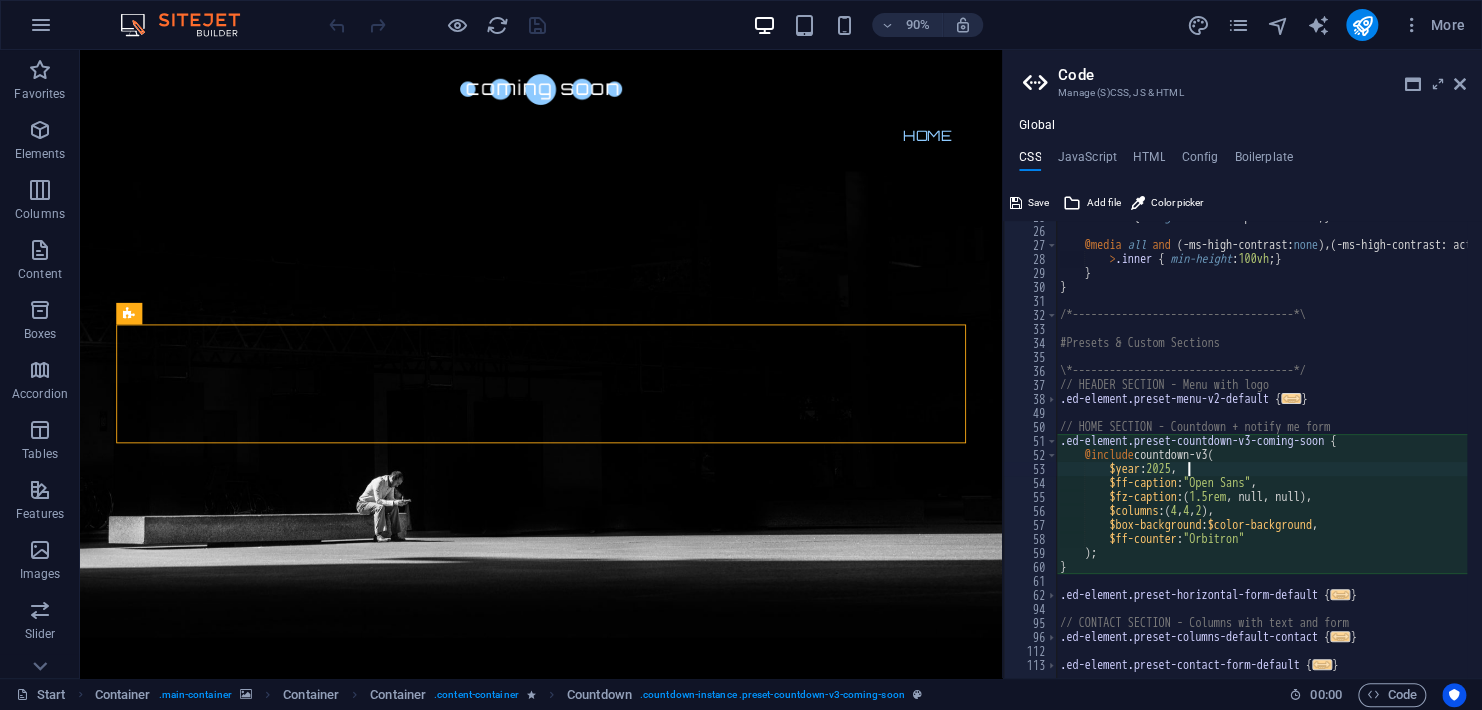 scroll, scrollTop: 347, scrollLeft: 0, axis: vertical 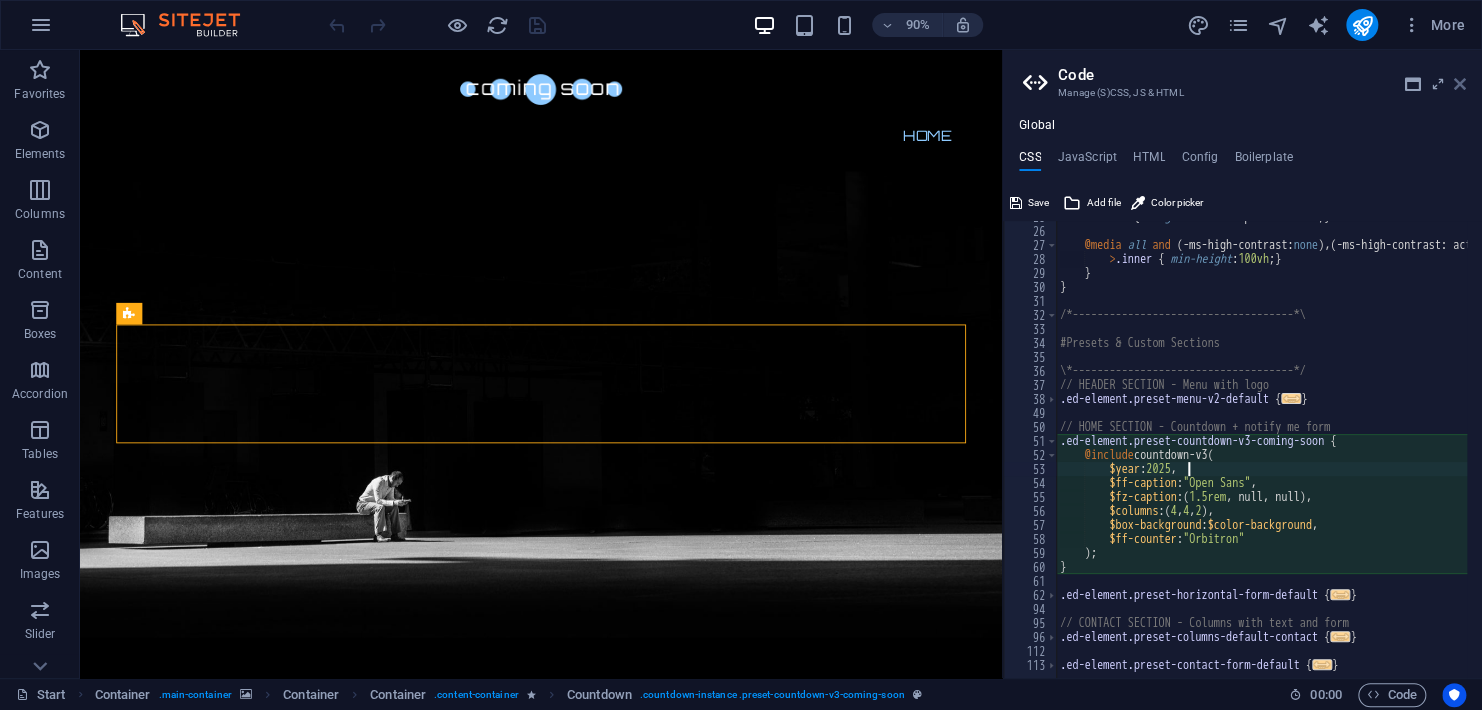 click at bounding box center (1460, 84) 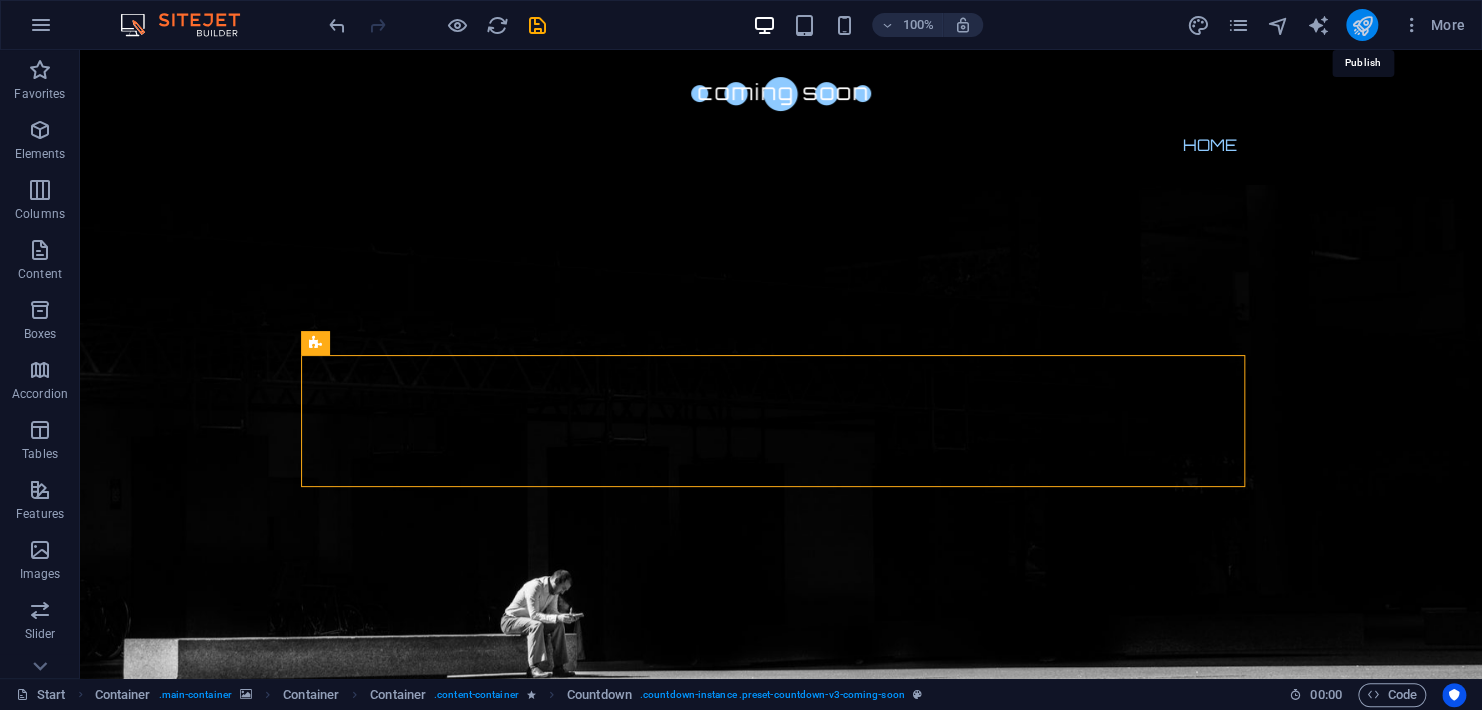 drag, startPoint x: 1362, startPoint y: 22, endPoint x: 1244, endPoint y: 147, distance: 171.89822 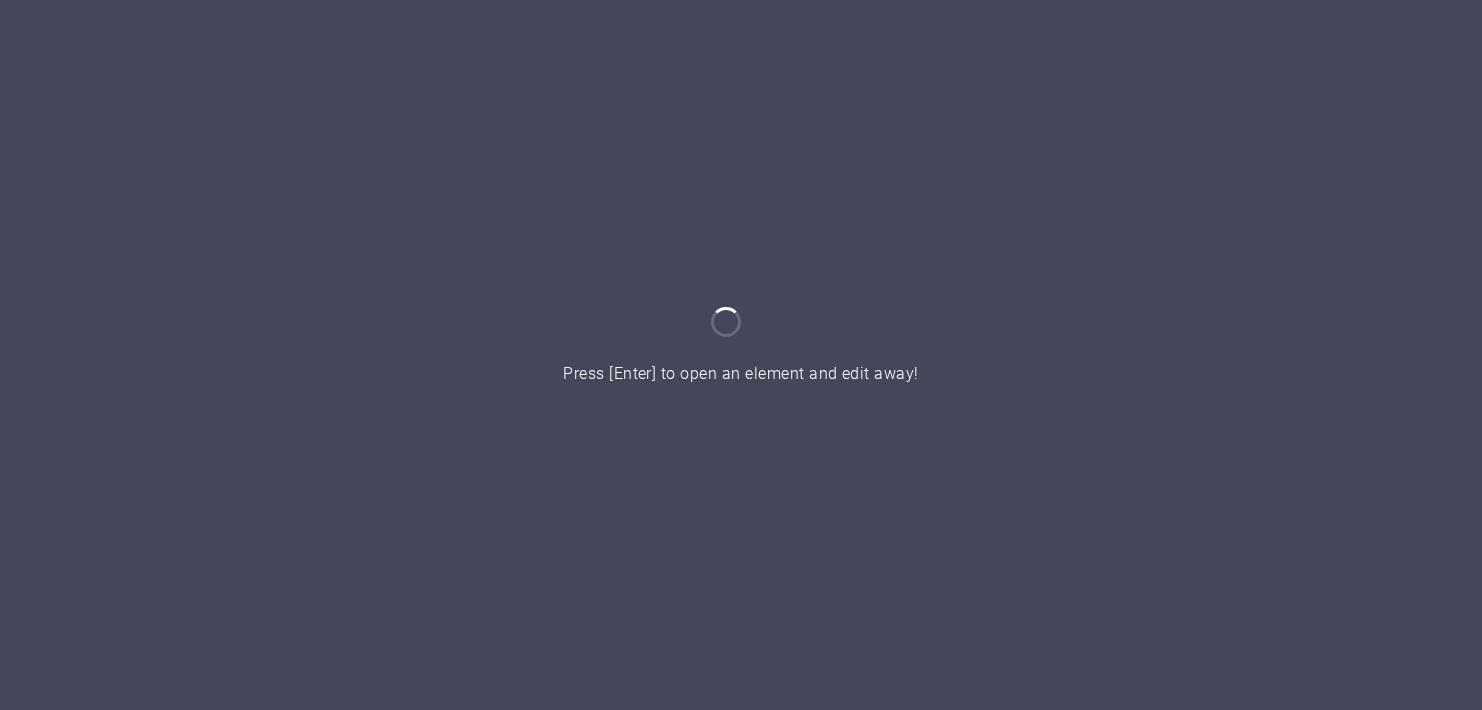 scroll, scrollTop: 0, scrollLeft: 0, axis: both 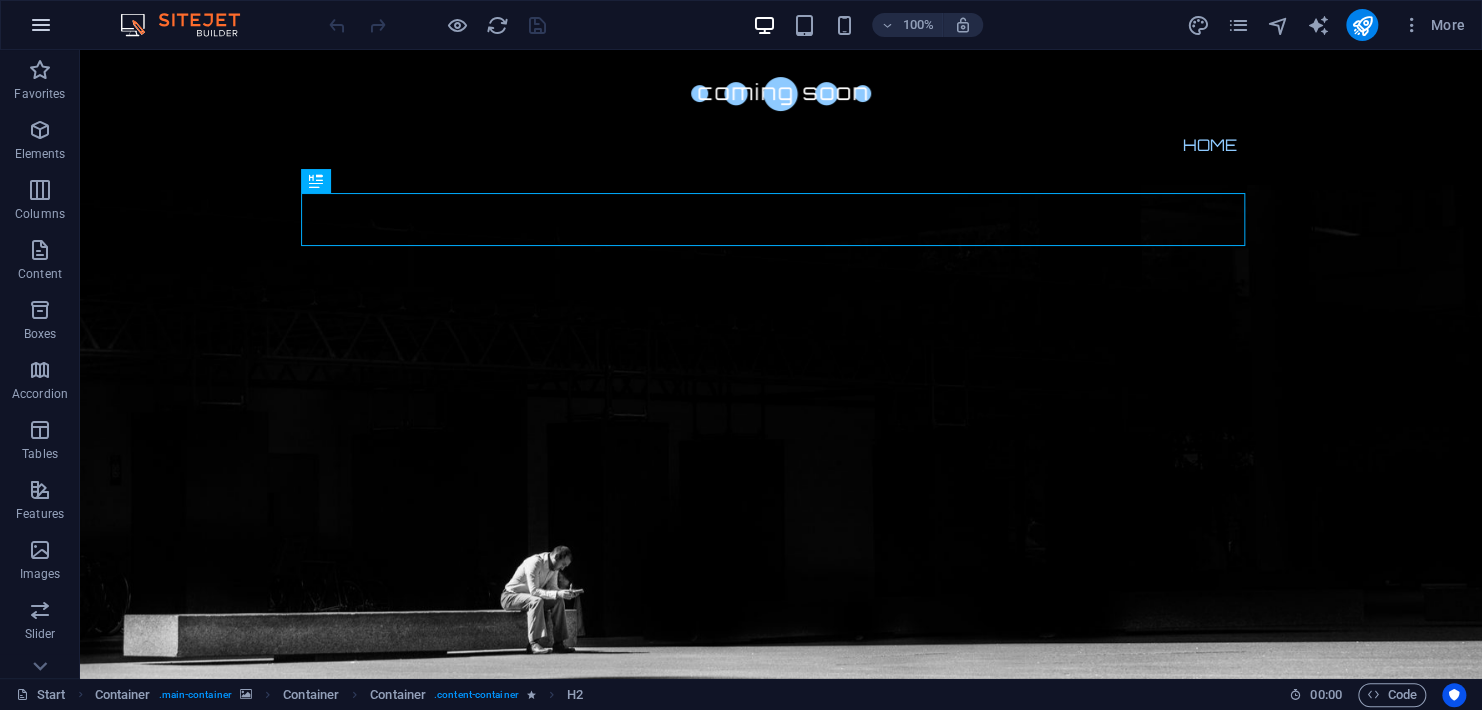 click at bounding box center [41, 25] 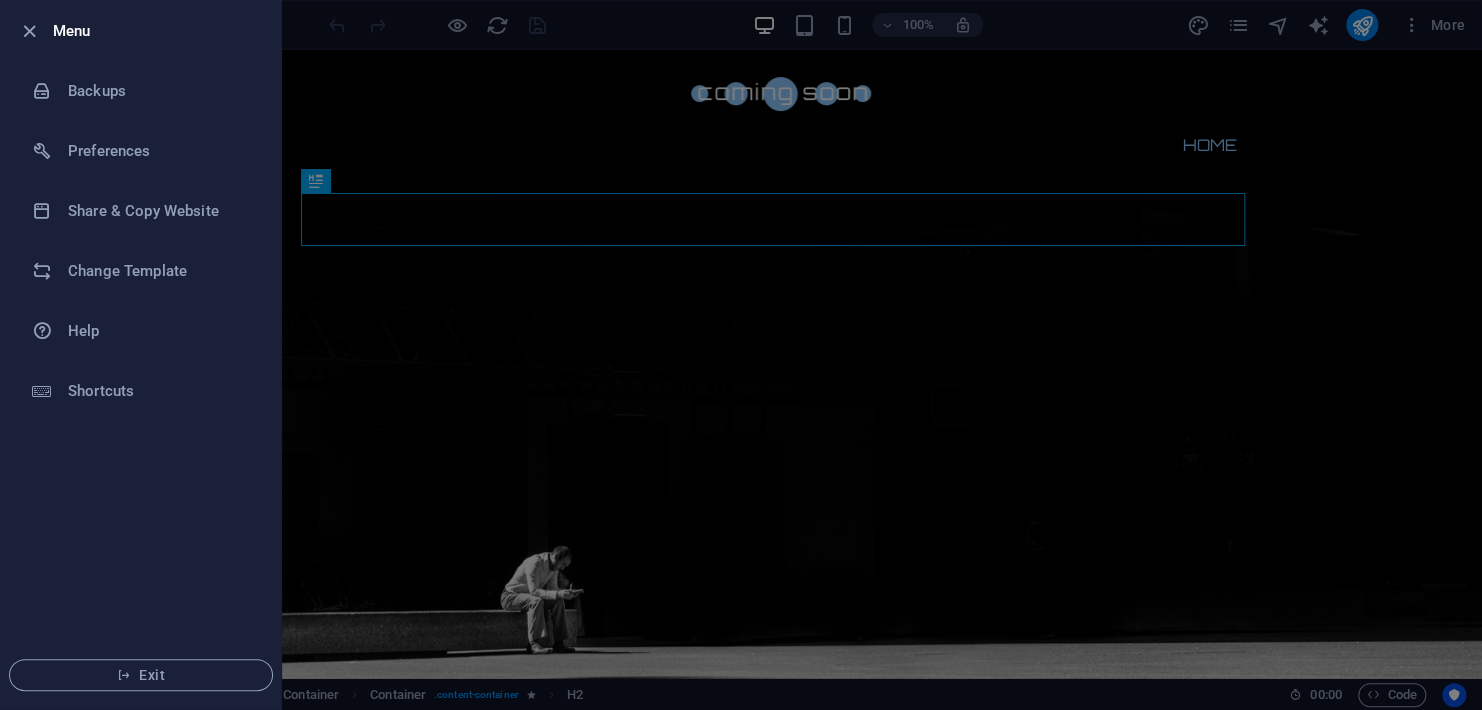 click at bounding box center (741, 355) 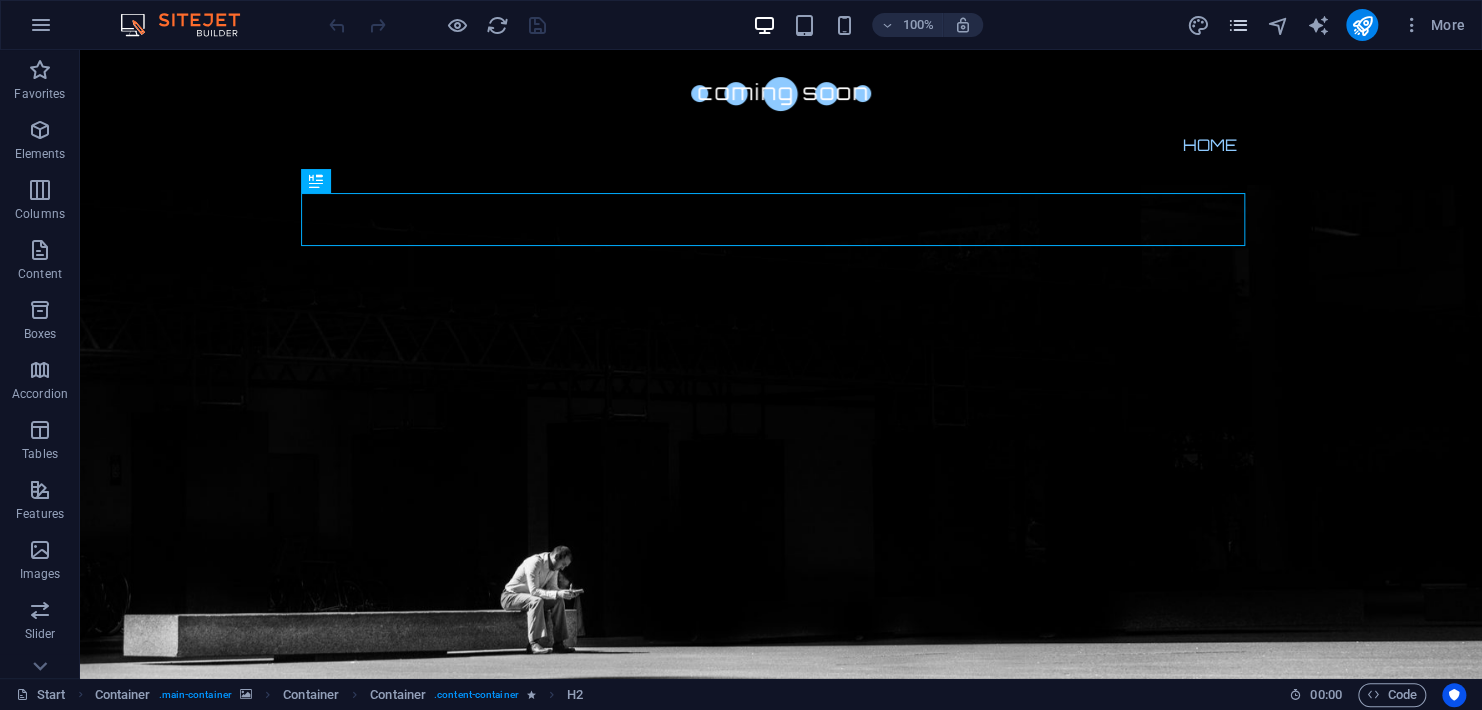 click at bounding box center [1237, 25] 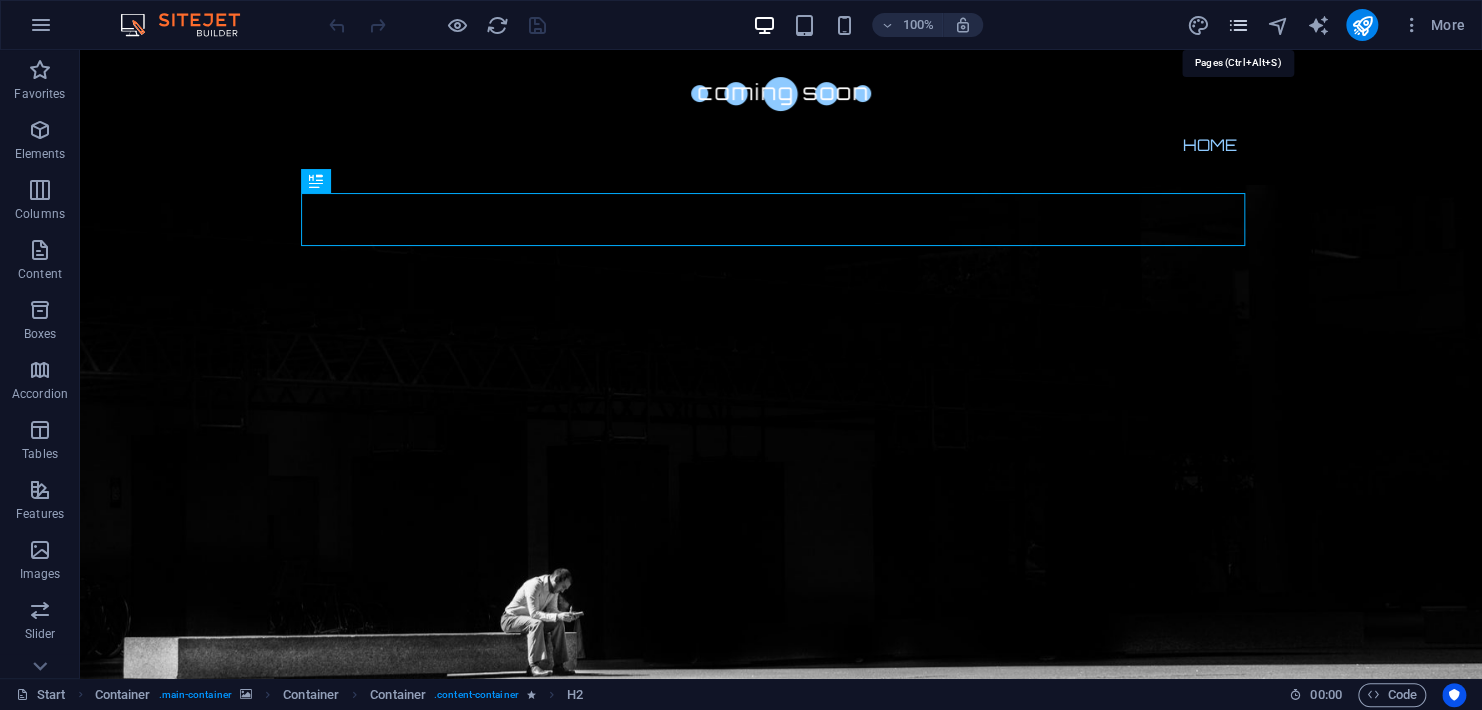 scroll, scrollTop: 0, scrollLeft: 0, axis: both 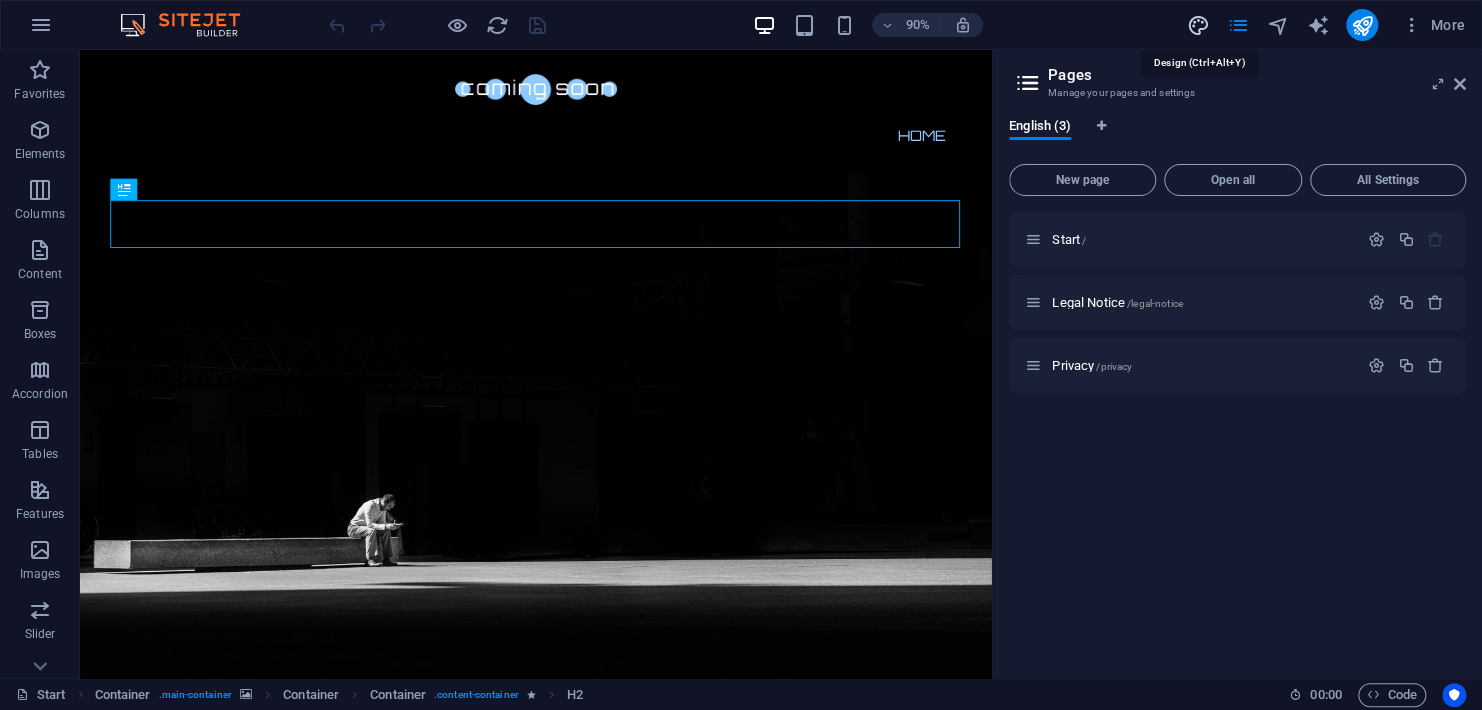 click at bounding box center (1197, 25) 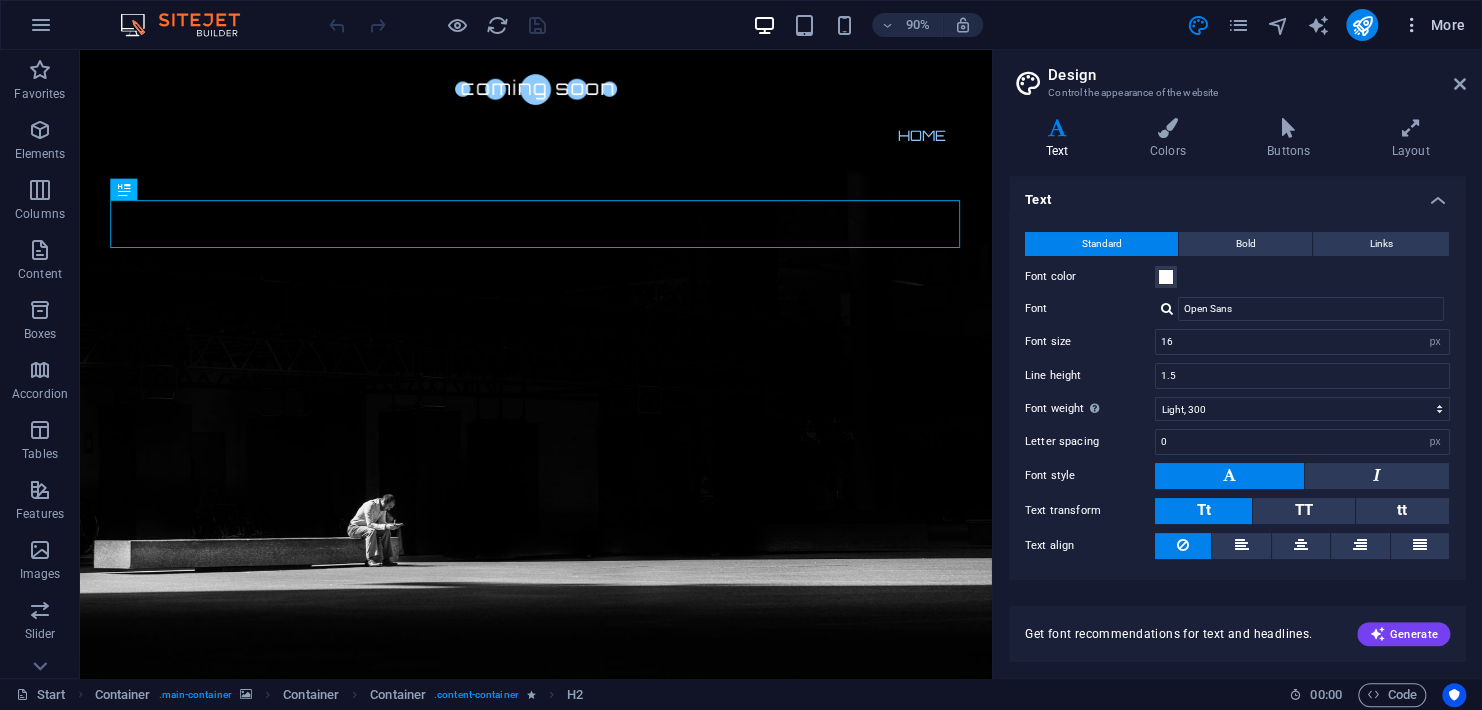 click at bounding box center (1412, 25) 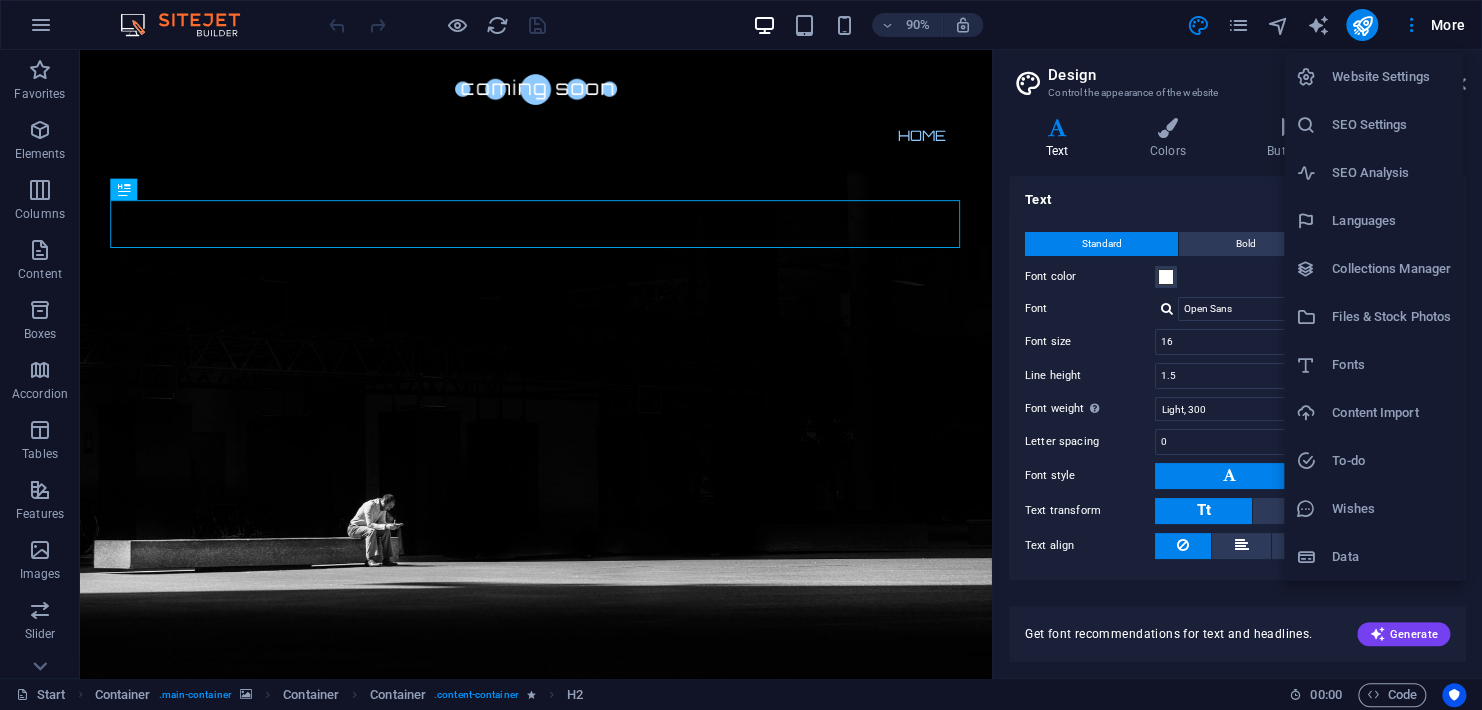 click on "Website Settings" at bounding box center [1391, 77] 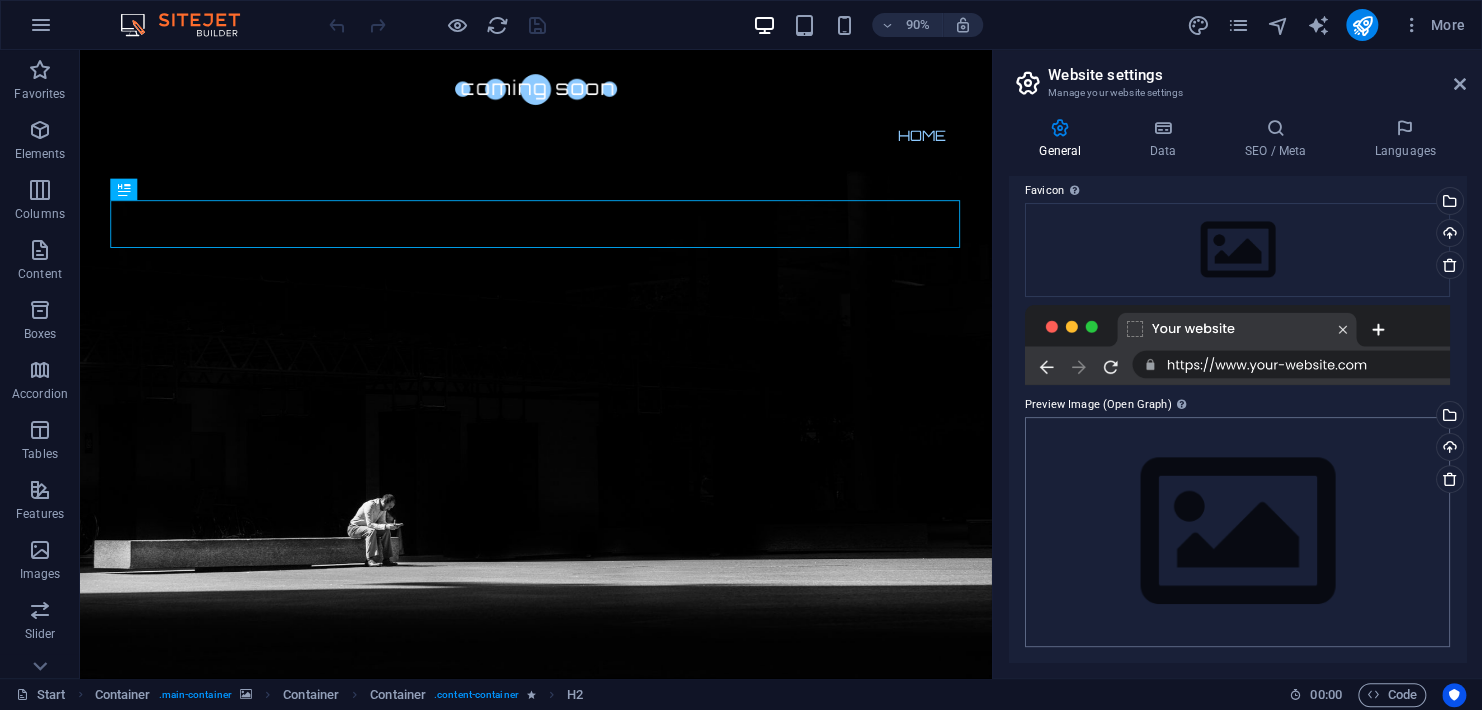 scroll, scrollTop: 0, scrollLeft: 0, axis: both 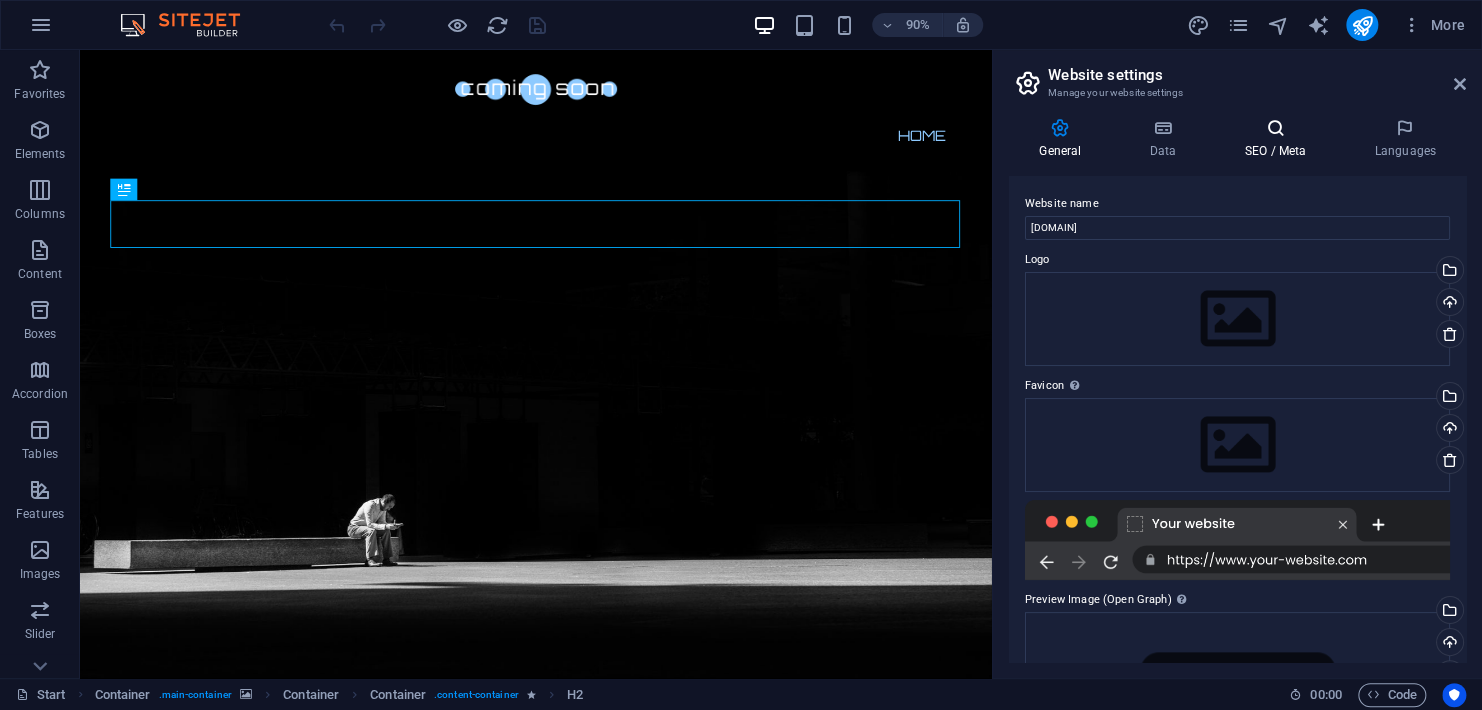 click at bounding box center (1275, 128) 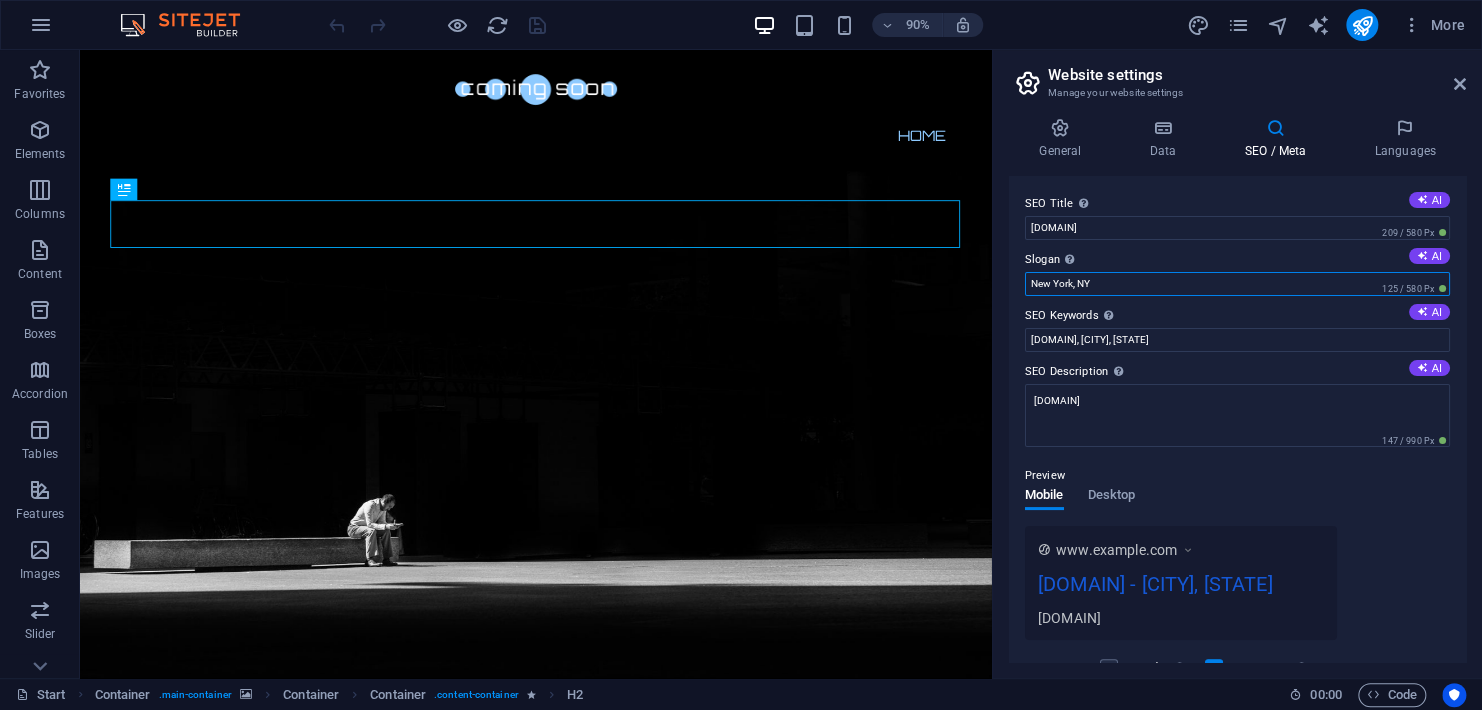 click on "New York, NY" at bounding box center (1237, 284) 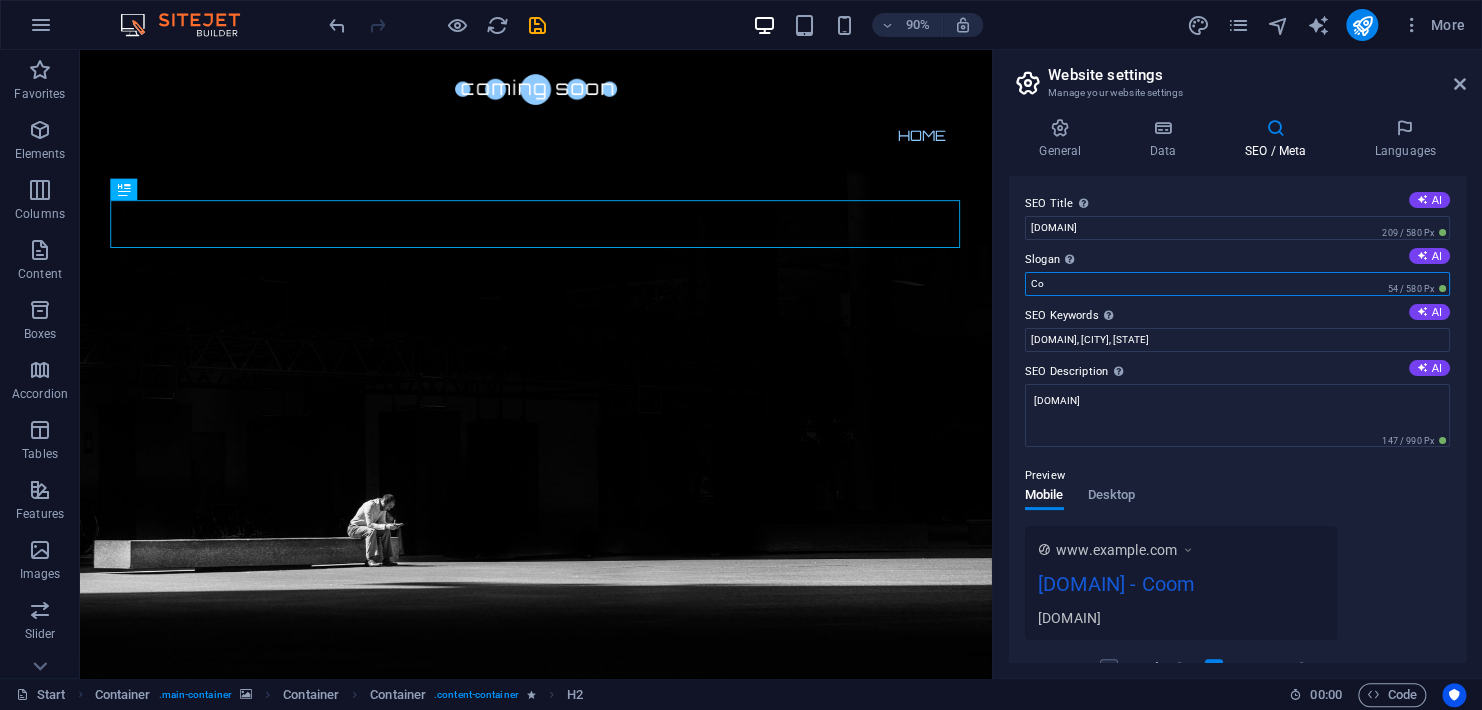 type on "C" 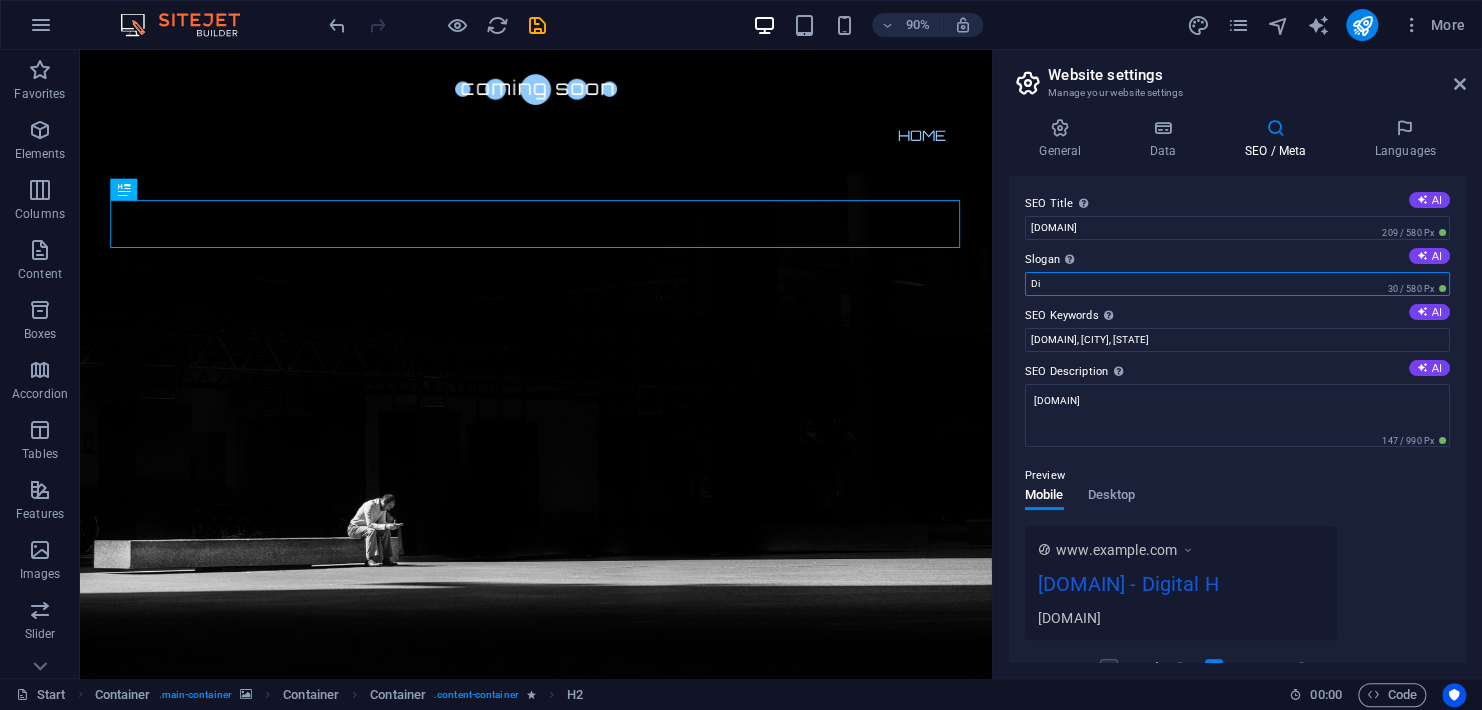 type on "D" 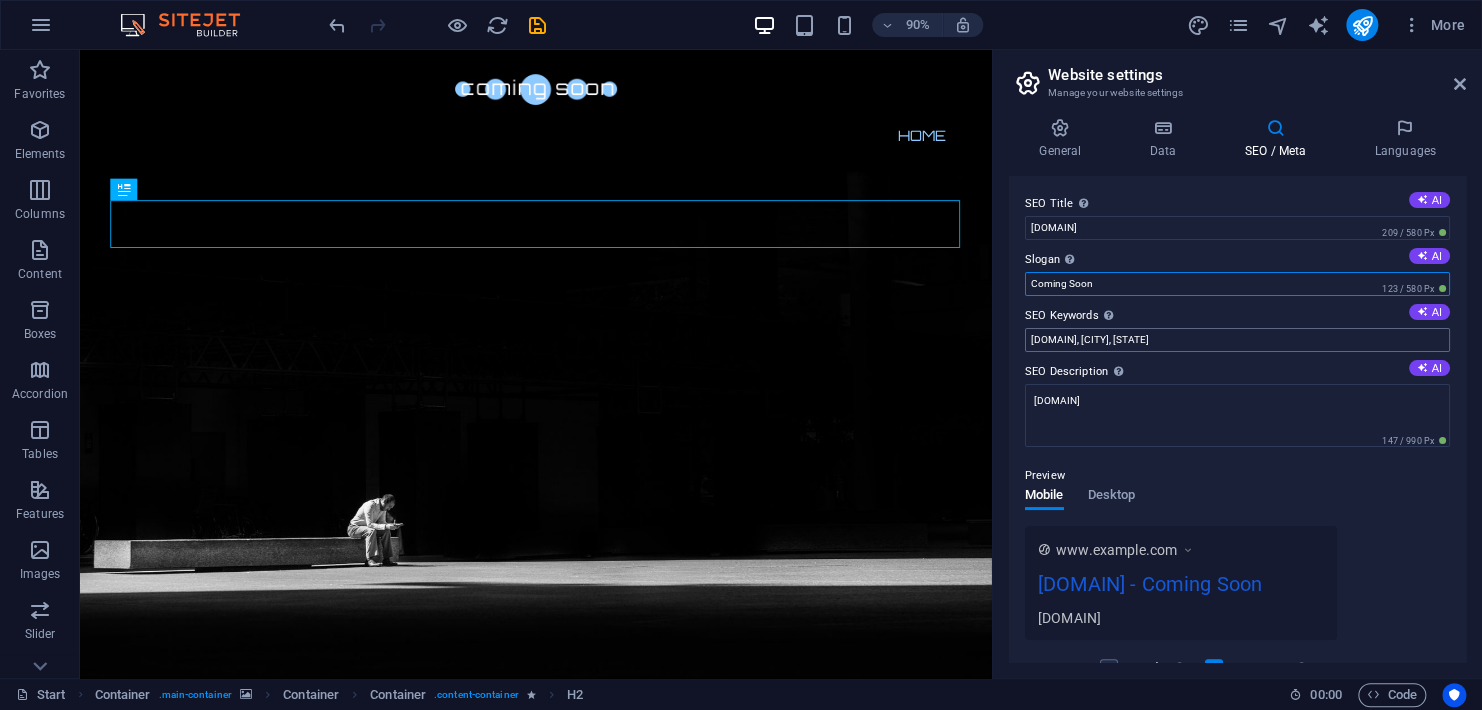 type on "Coming Soon" 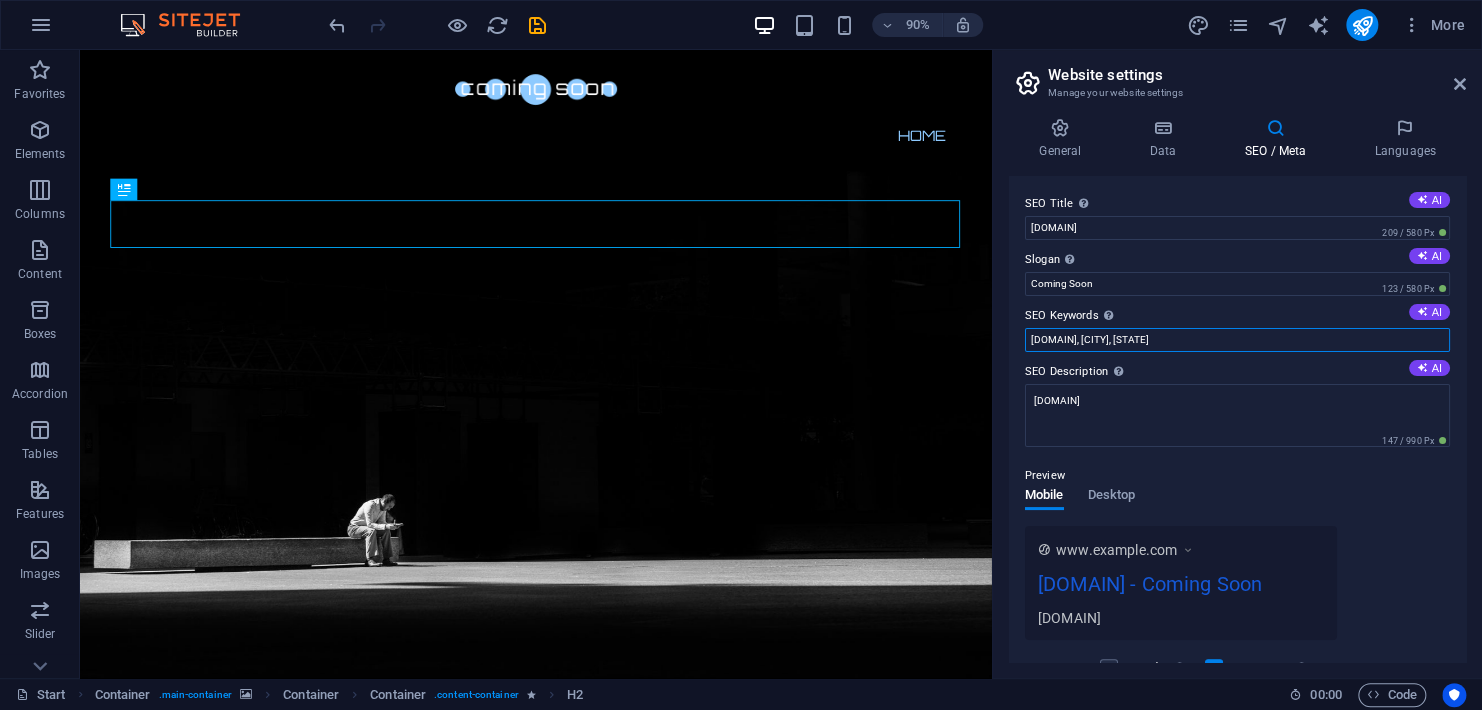 click on "[DOMAIN], [CITY], [STATE]" at bounding box center [1237, 340] 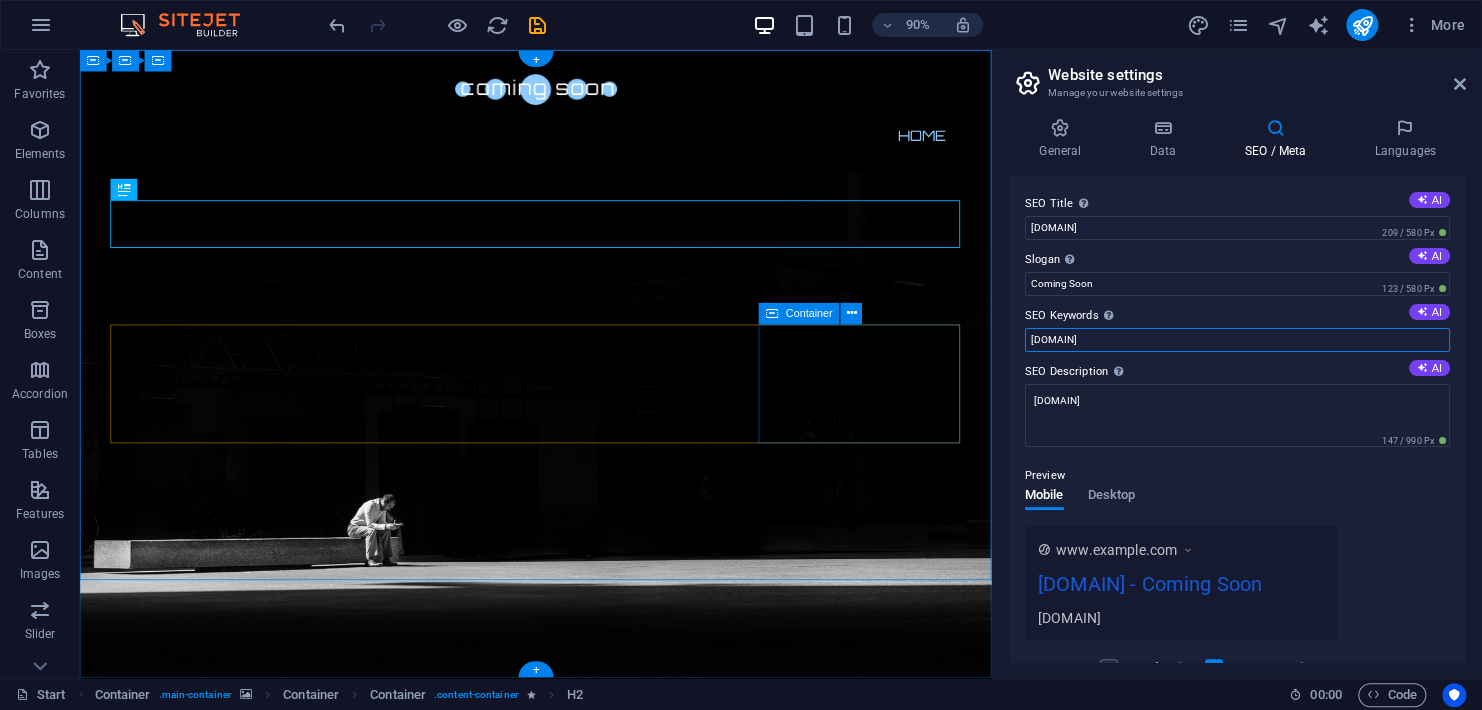 drag, startPoint x: 1225, startPoint y: 392, endPoint x: 1033, endPoint y: 374, distance: 192.8419 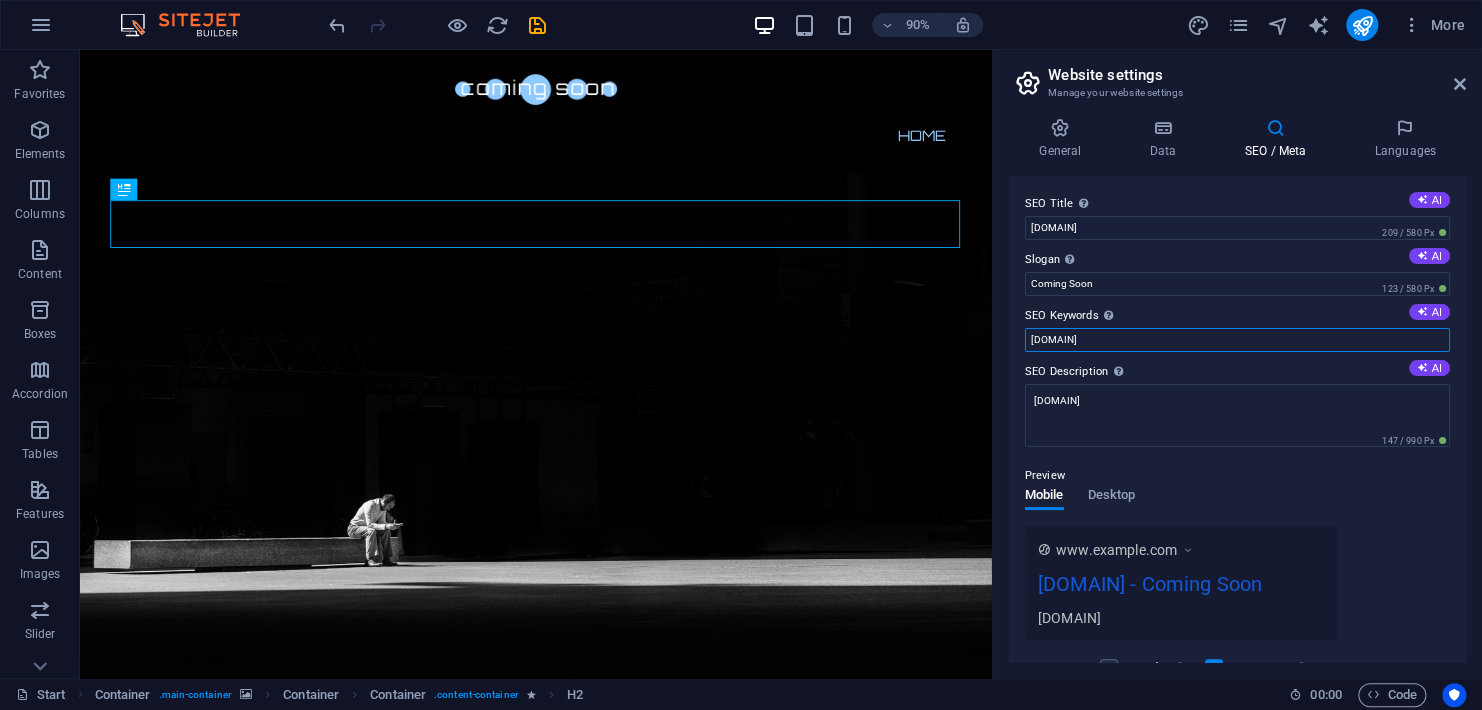 click on "[DOMAIN]" at bounding box center [1237, 340] 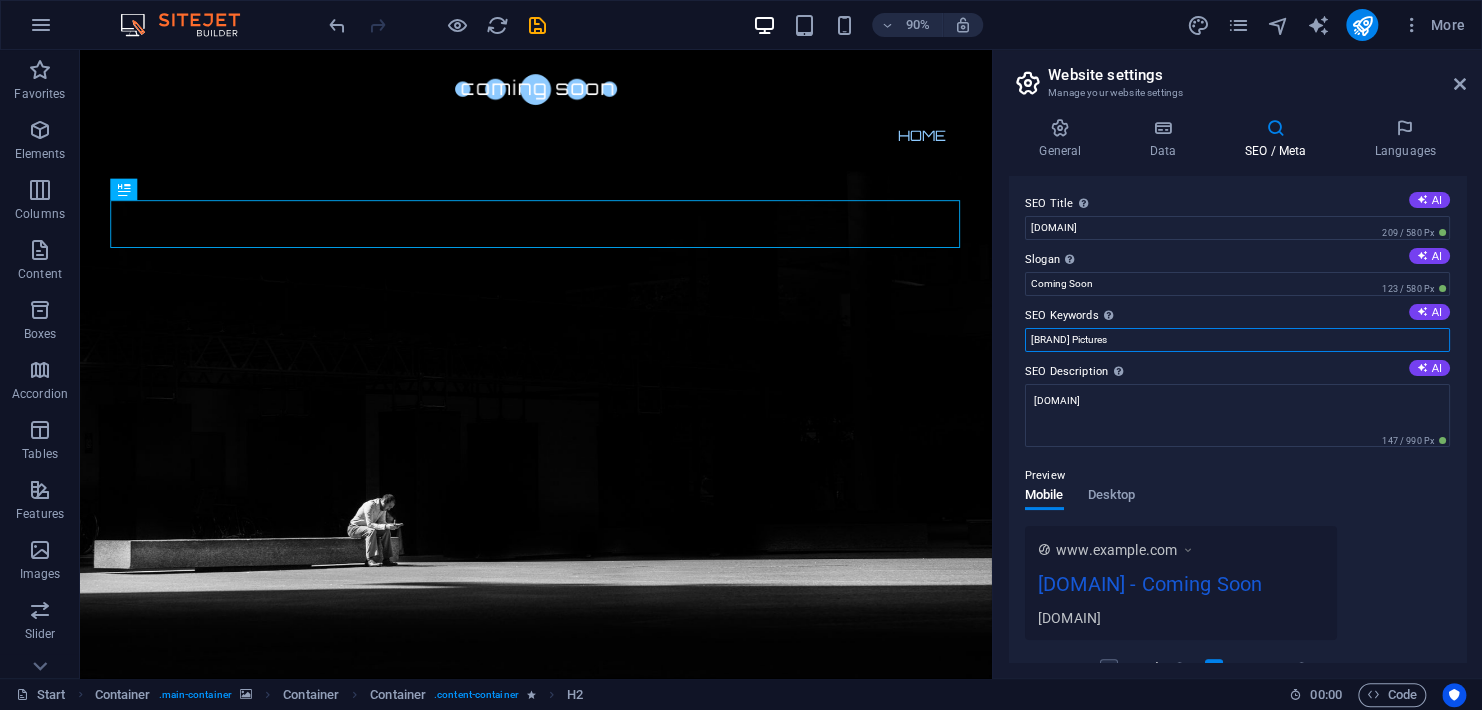 type on "[BRAND] Pictures" 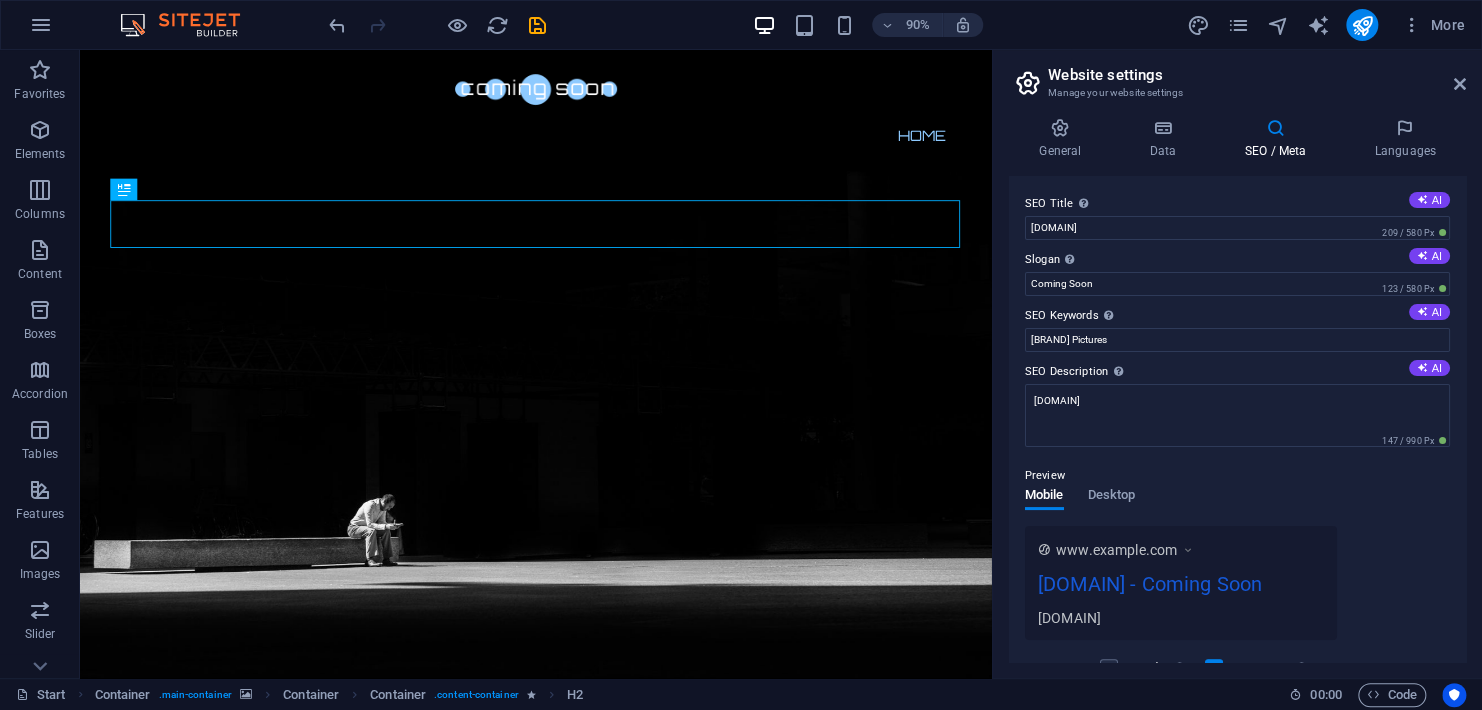 click on "www.example.com [DOMAIN] - Coming Soon [DOMAIN]" at bounding box center (1237, 583) 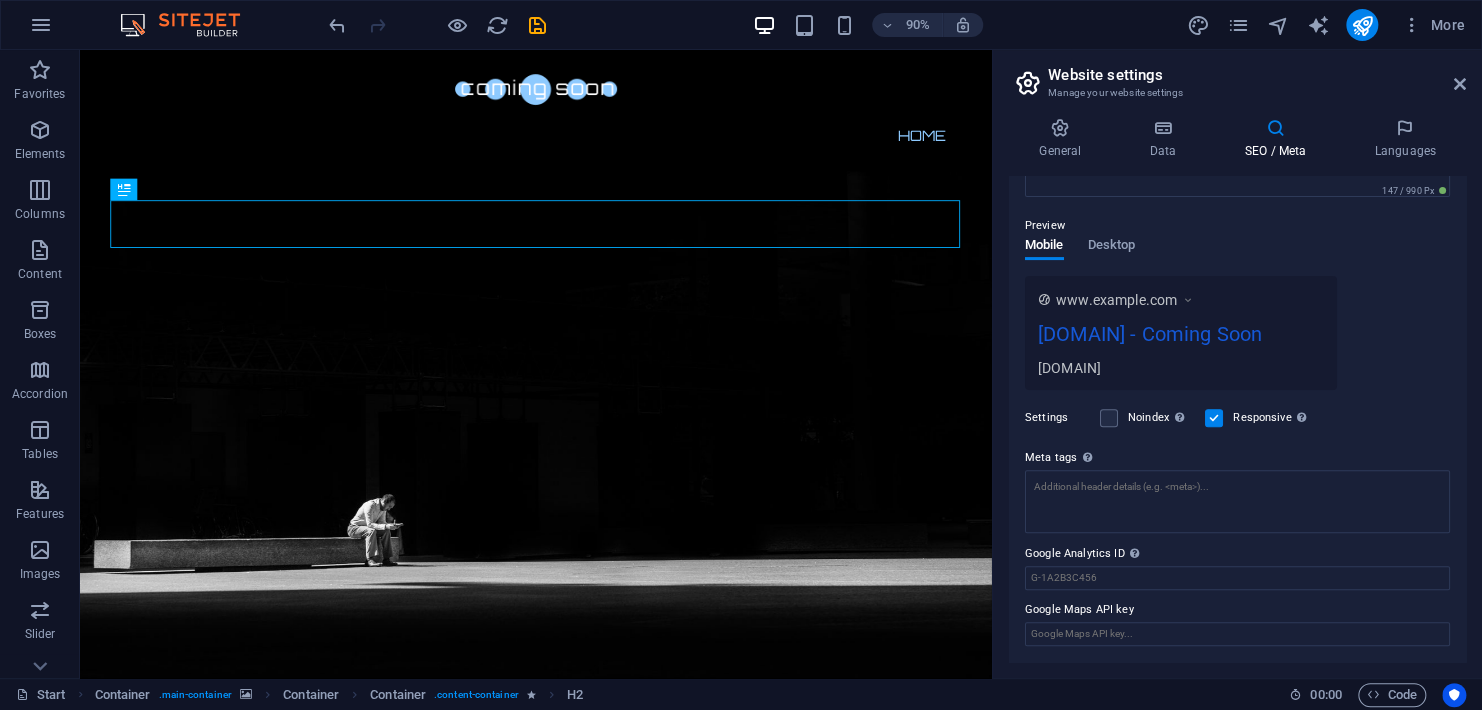 scroll, scrollTop: 0, scrollLeft: 0, axis: both 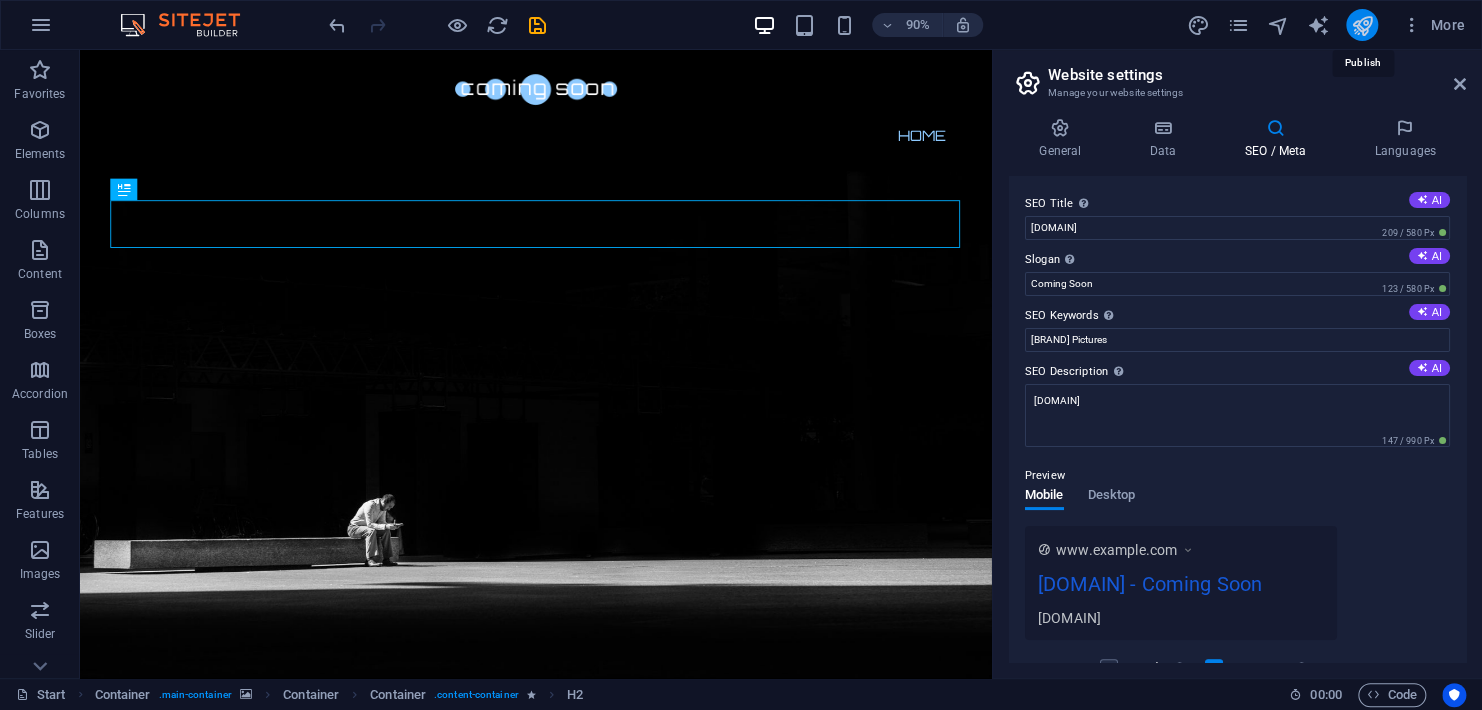 drag, startPoint x: 1358, startPoint y: 18, endPoint x: 1289, endPoint y: 8, distance: 69.72087 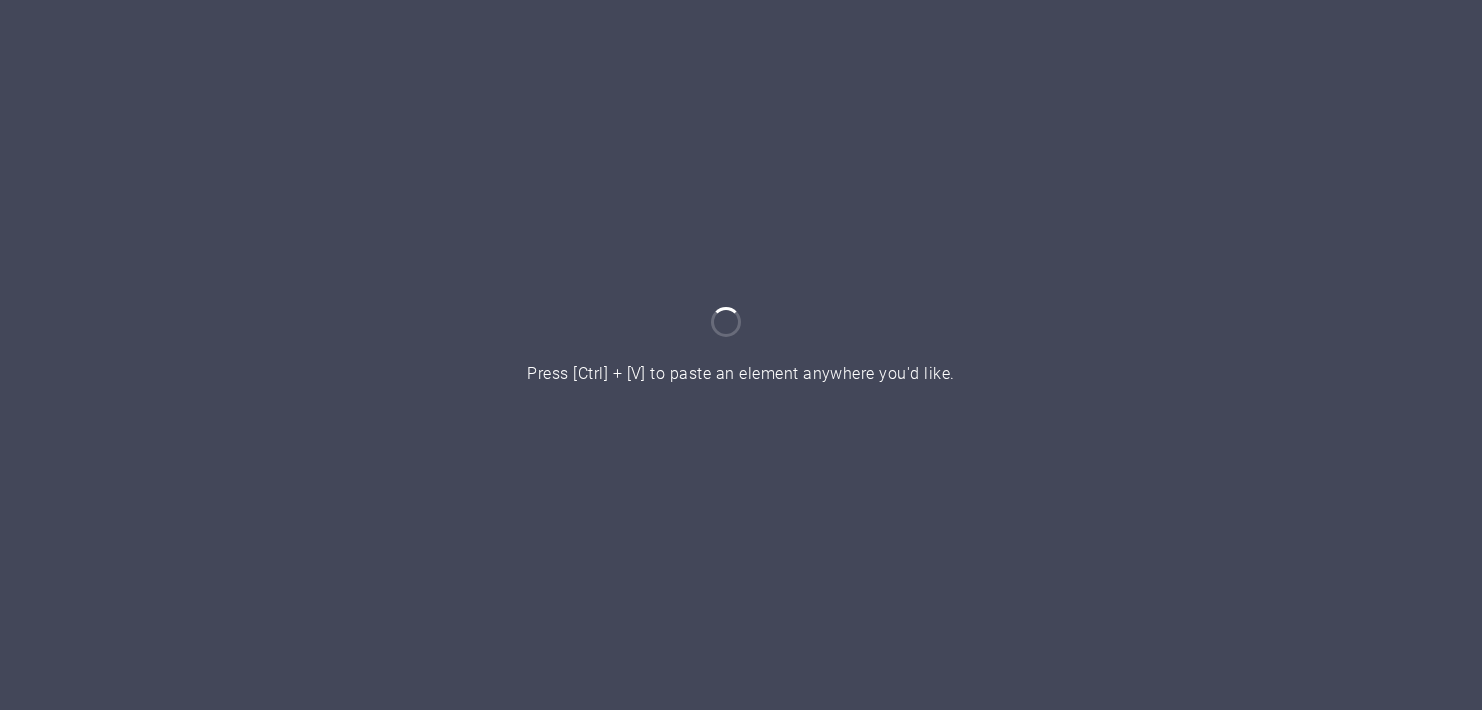 scroll, scrollTop: 0, scrollLeft: 0, axis: both 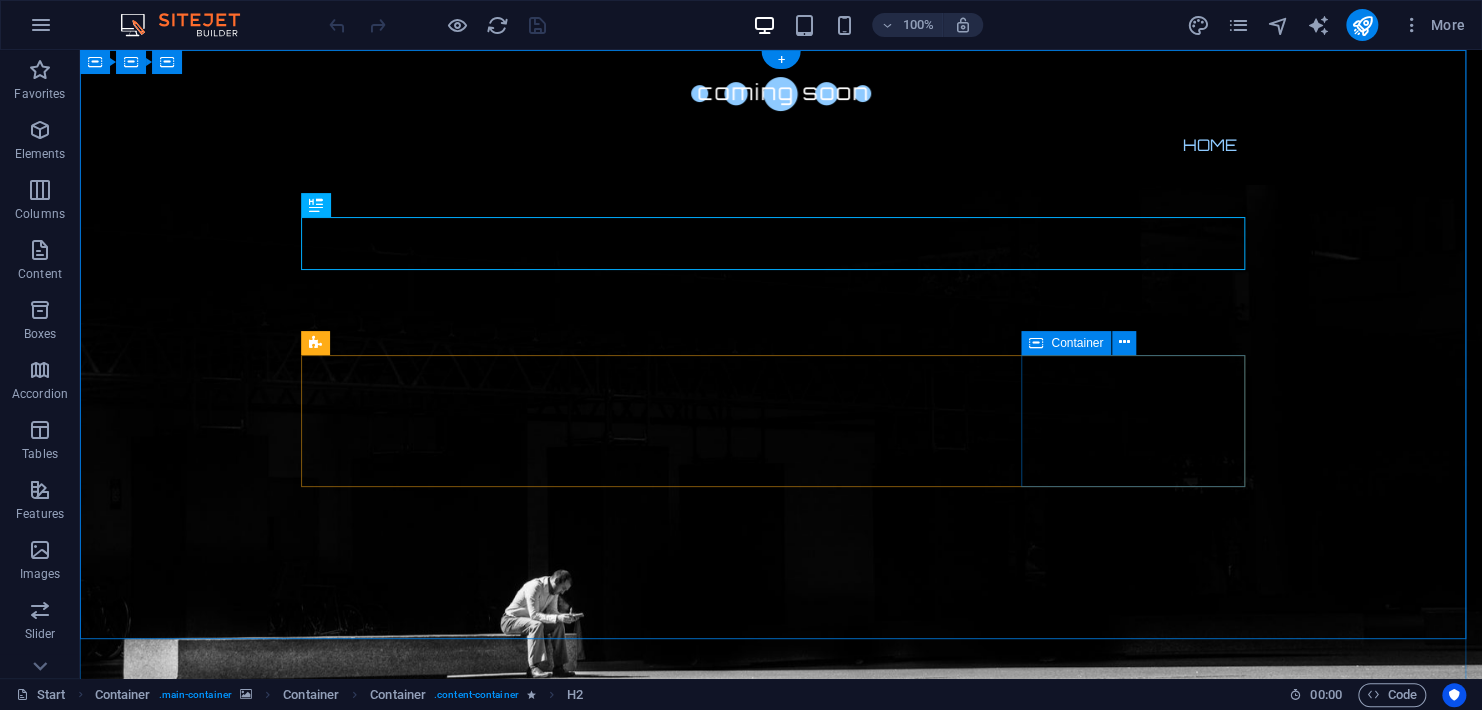 click on "0 Seconds" at bounding box center [421, 1494] 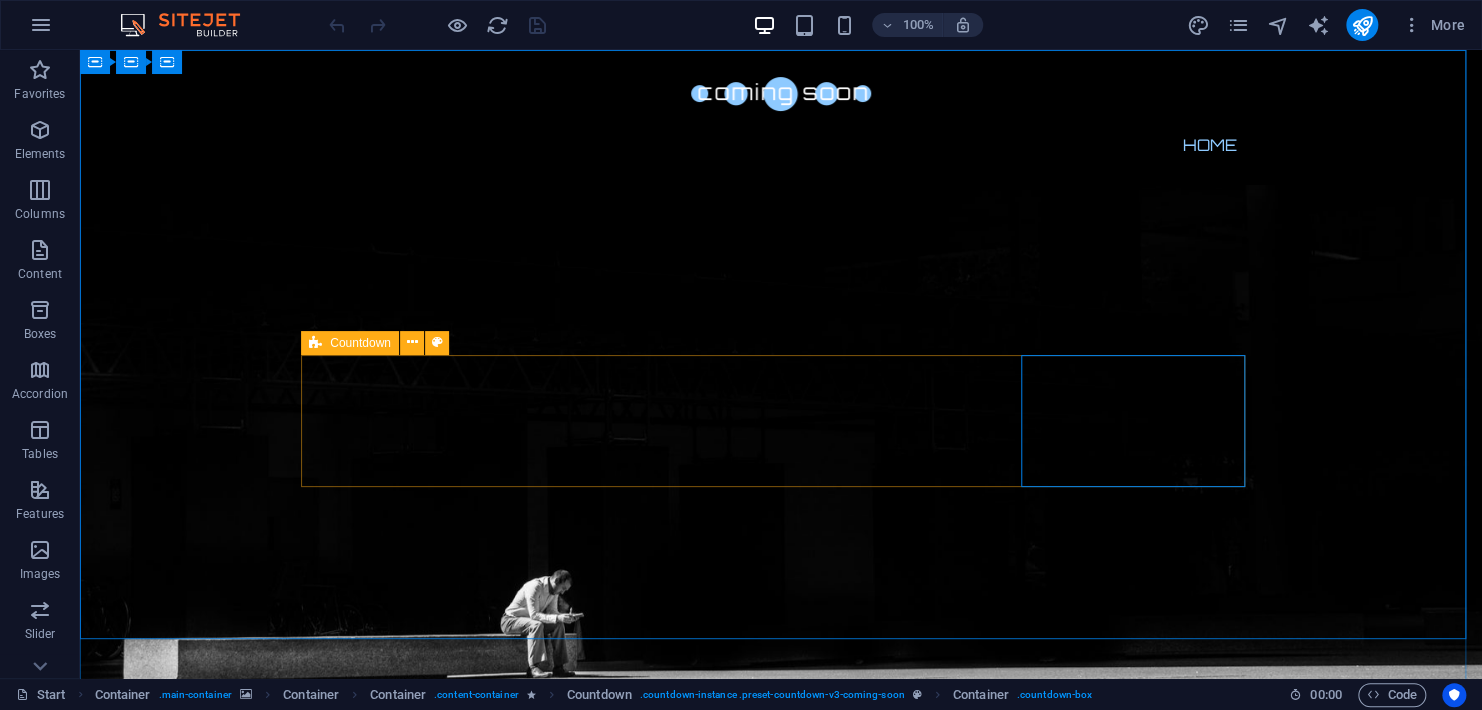 click at bounding box center (315, 343) 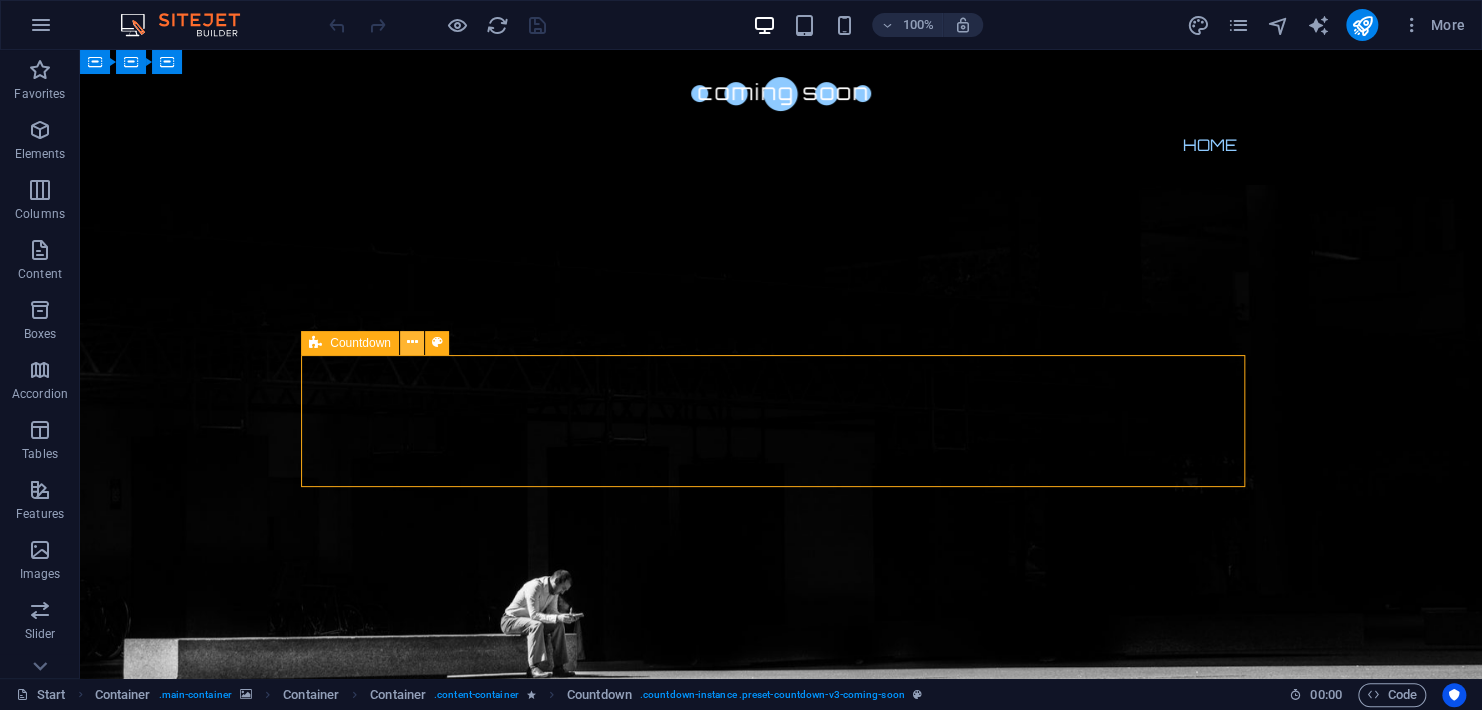 click at bounding box center (411, 342) 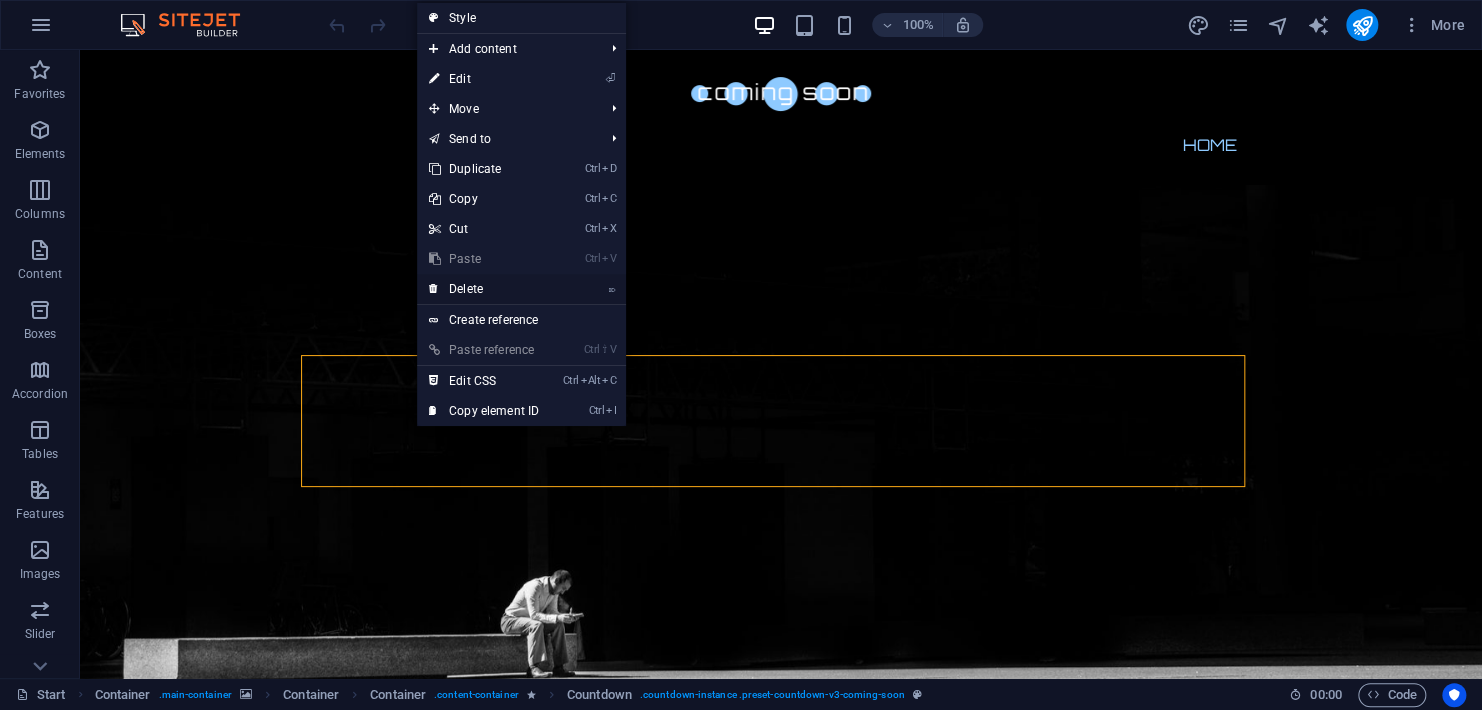 click on "⌦  Delete" at bounding box center [484, 289] 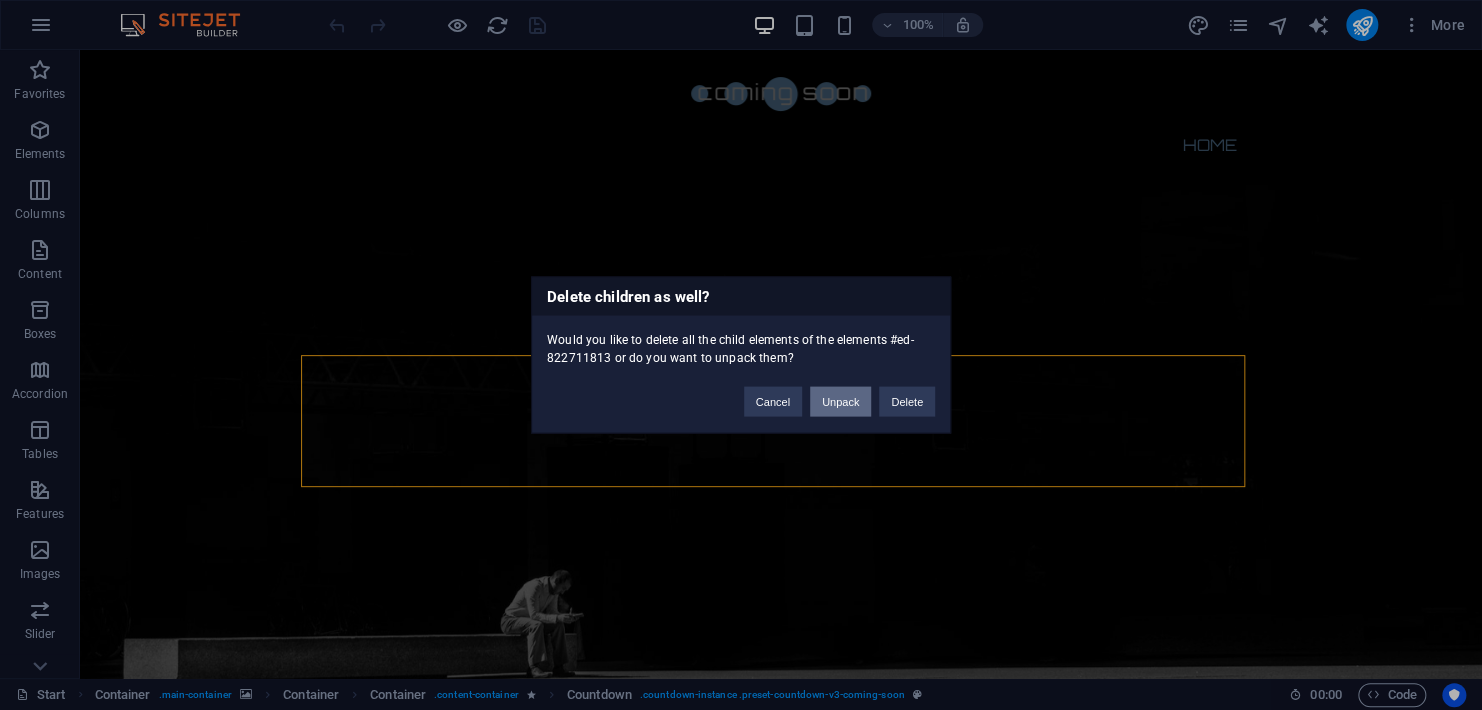 click on "Unpack" at bounding box center (840, 402) 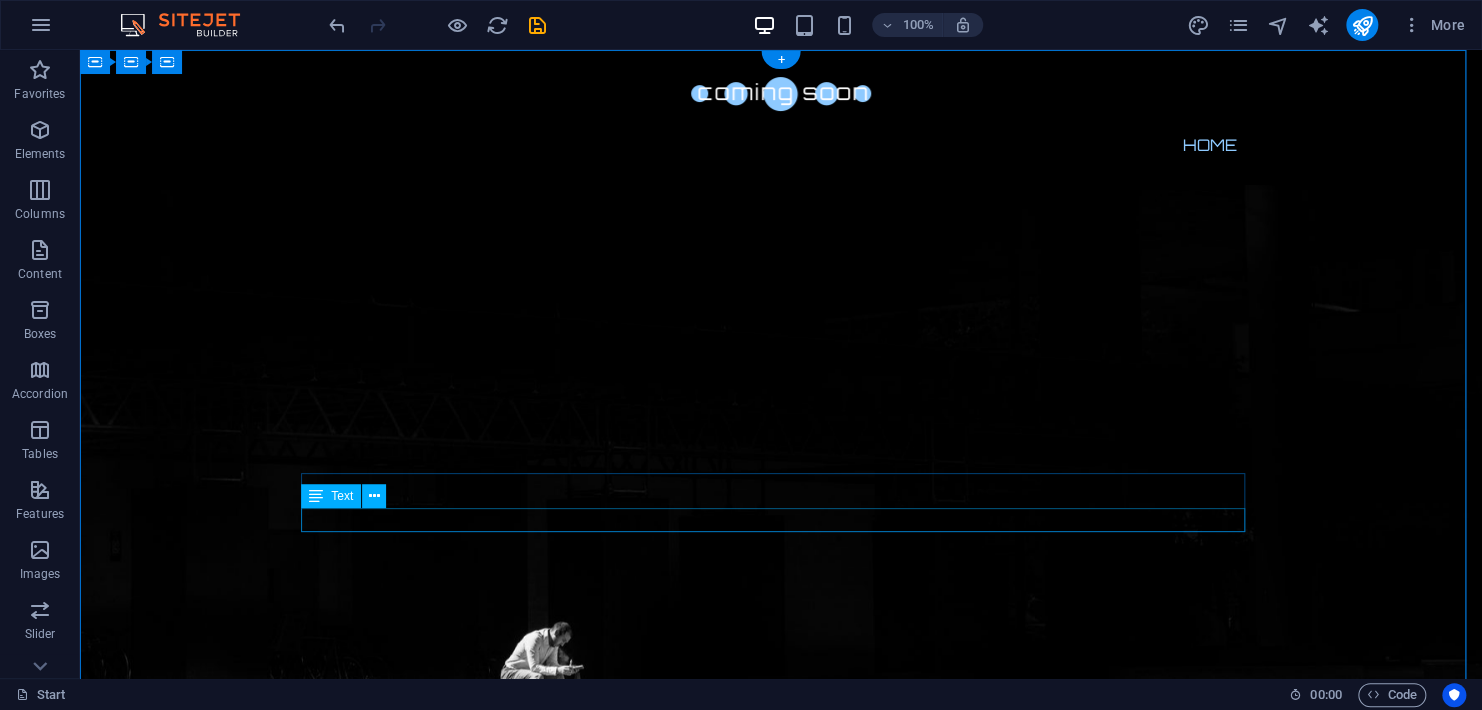 click on "Minutes" at bounding box center [781, 1277] 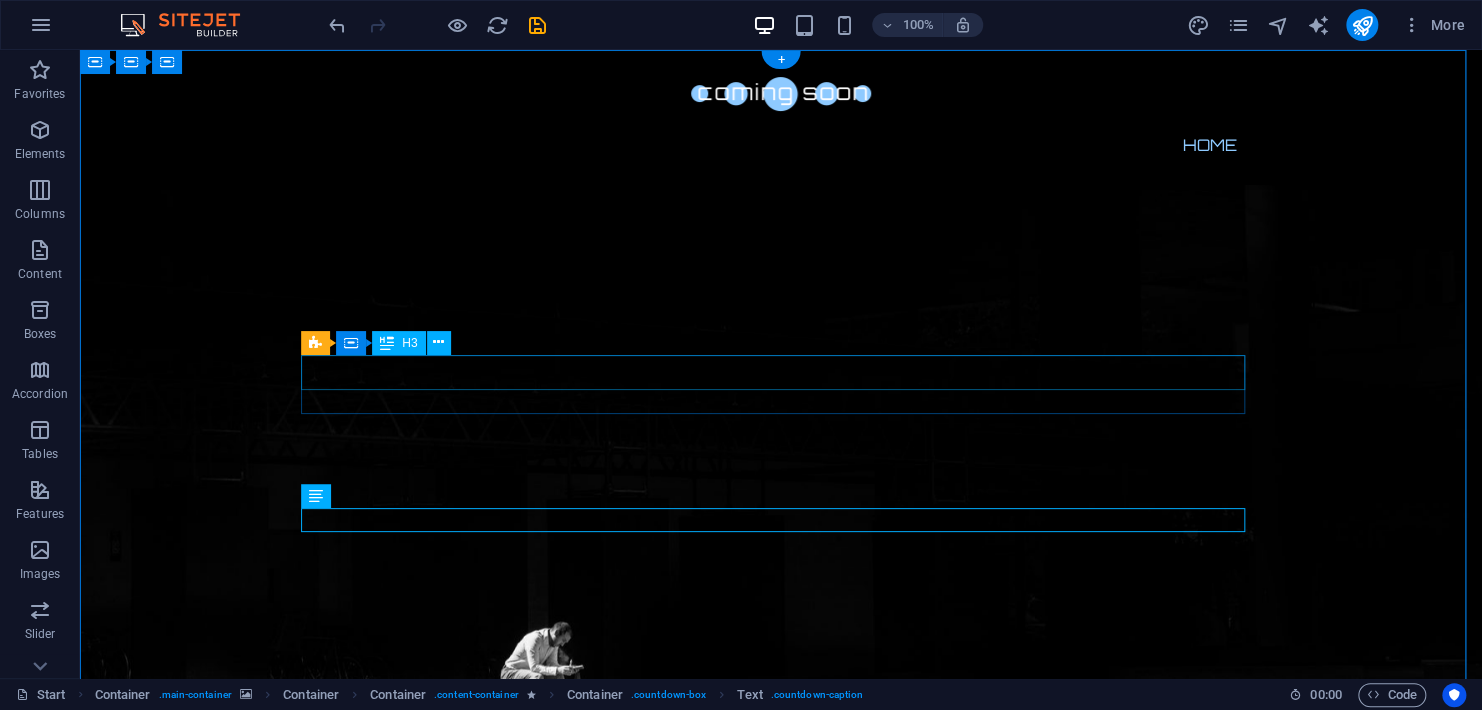 click on "0" at bounding box center [781, 1129] 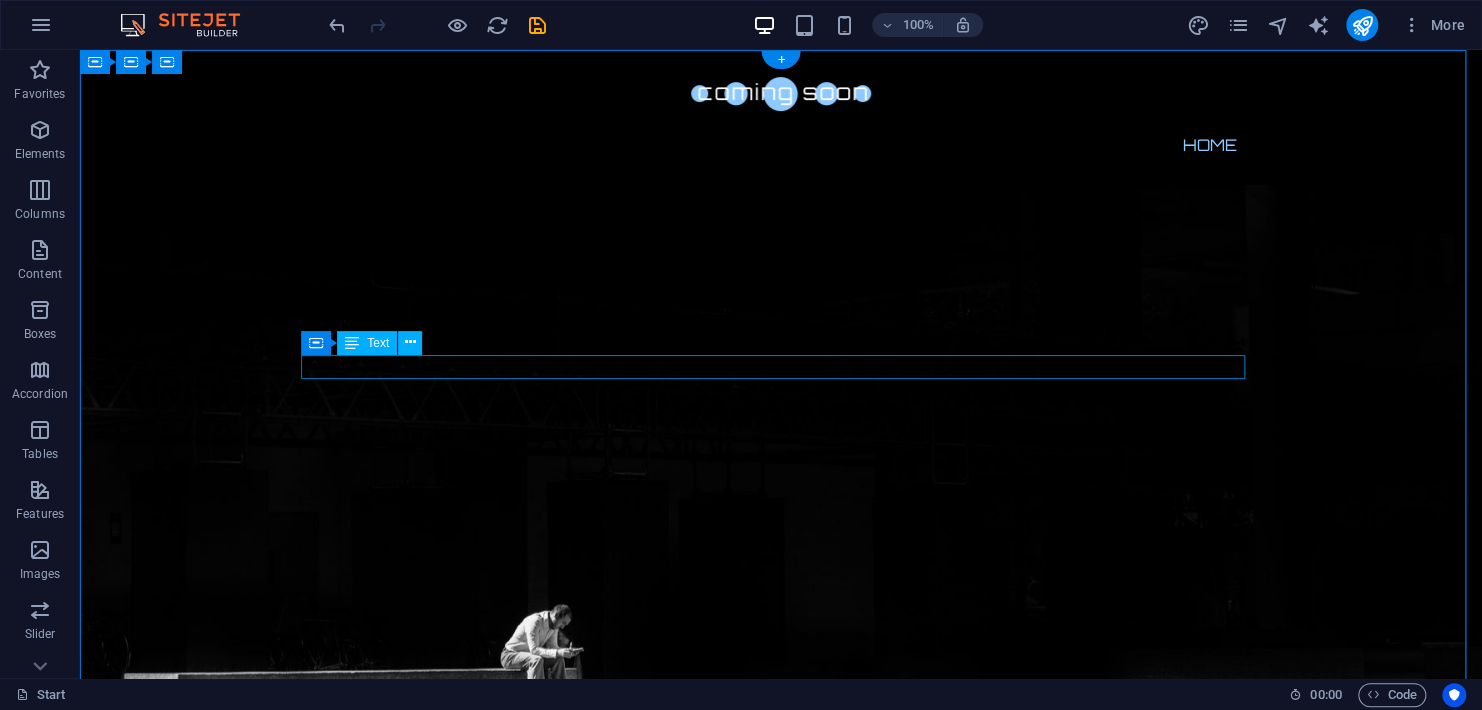 click on "Days" at bounding box center [781, 1089] 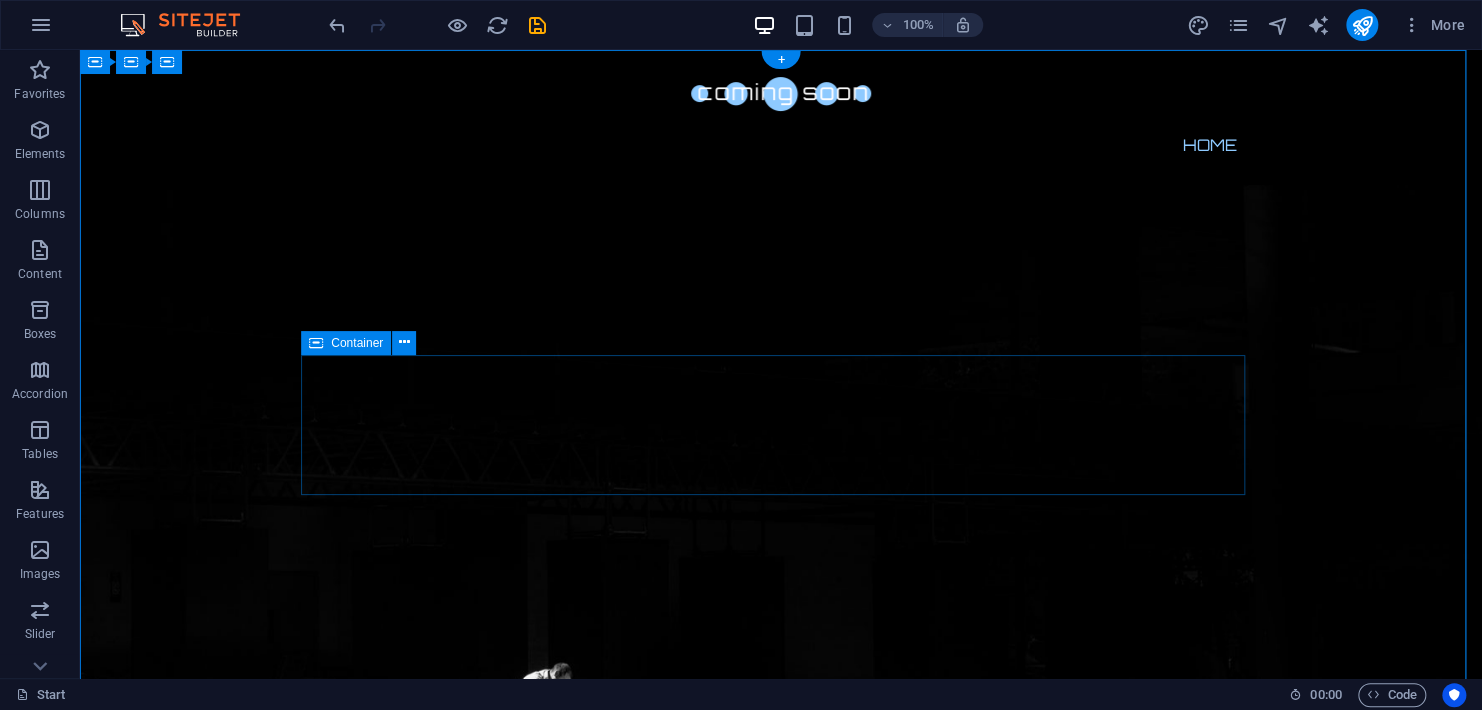 click on "Drop content here or  Add elements  Paste clipboard" at bounding box center (781, 1265) 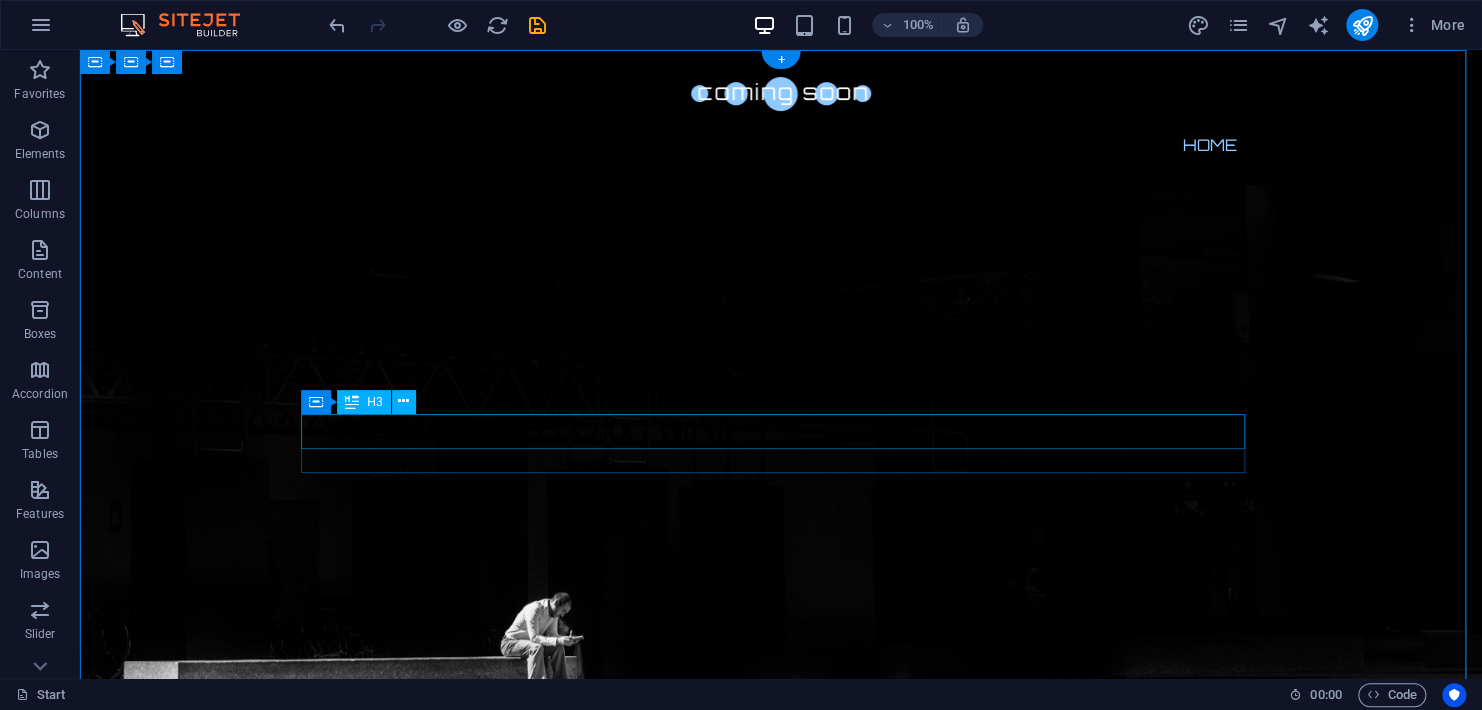 click on "0" at bounding box center (781, 1129) 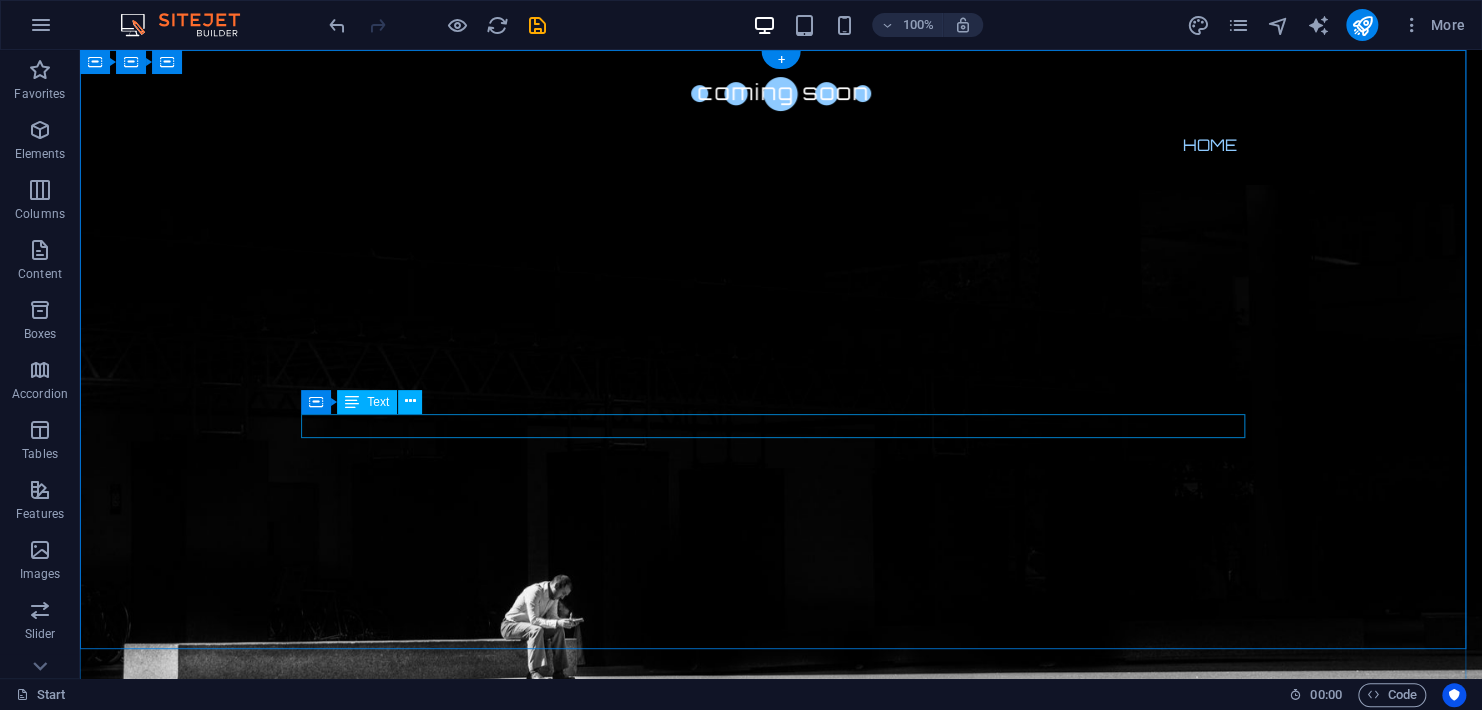 click on "Minutes" at bounding box center (781, 1089) 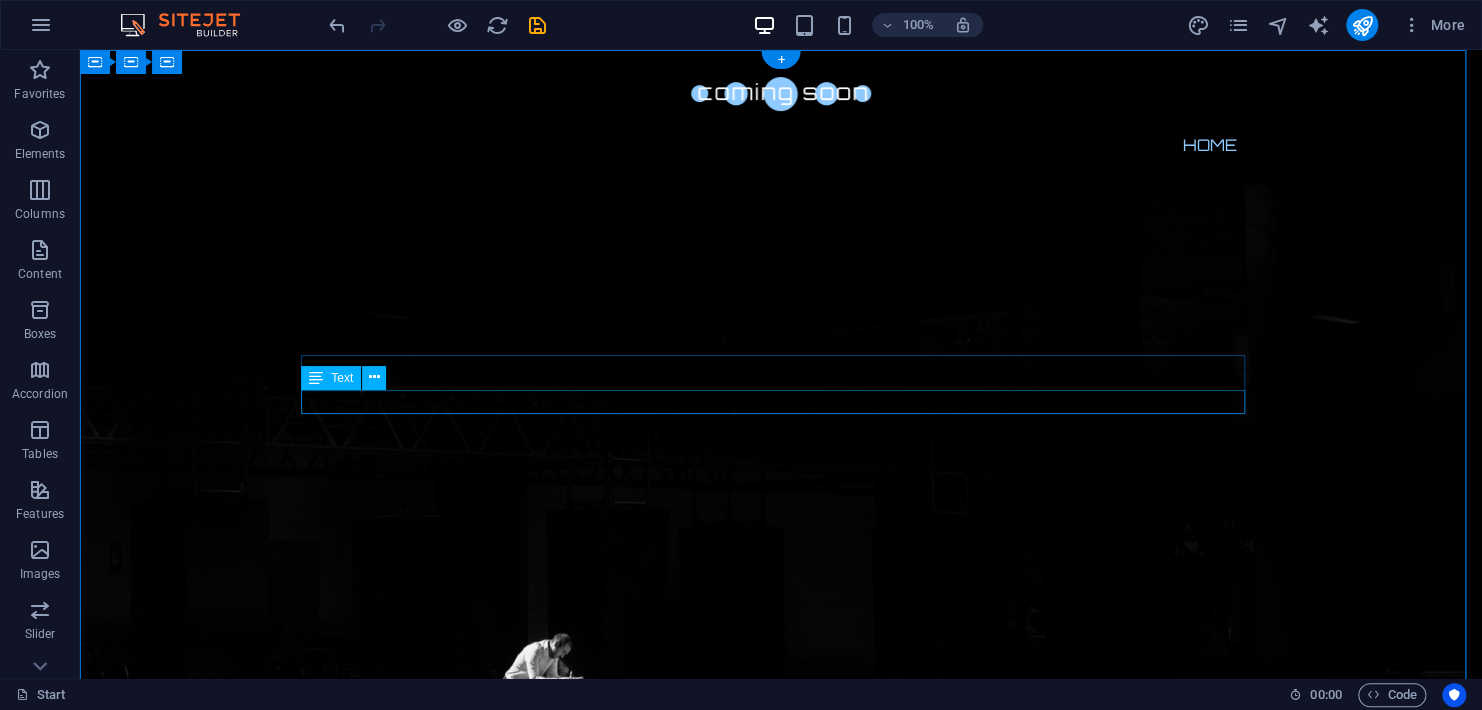 click on "Hours" at bounding box center [781, 1182] 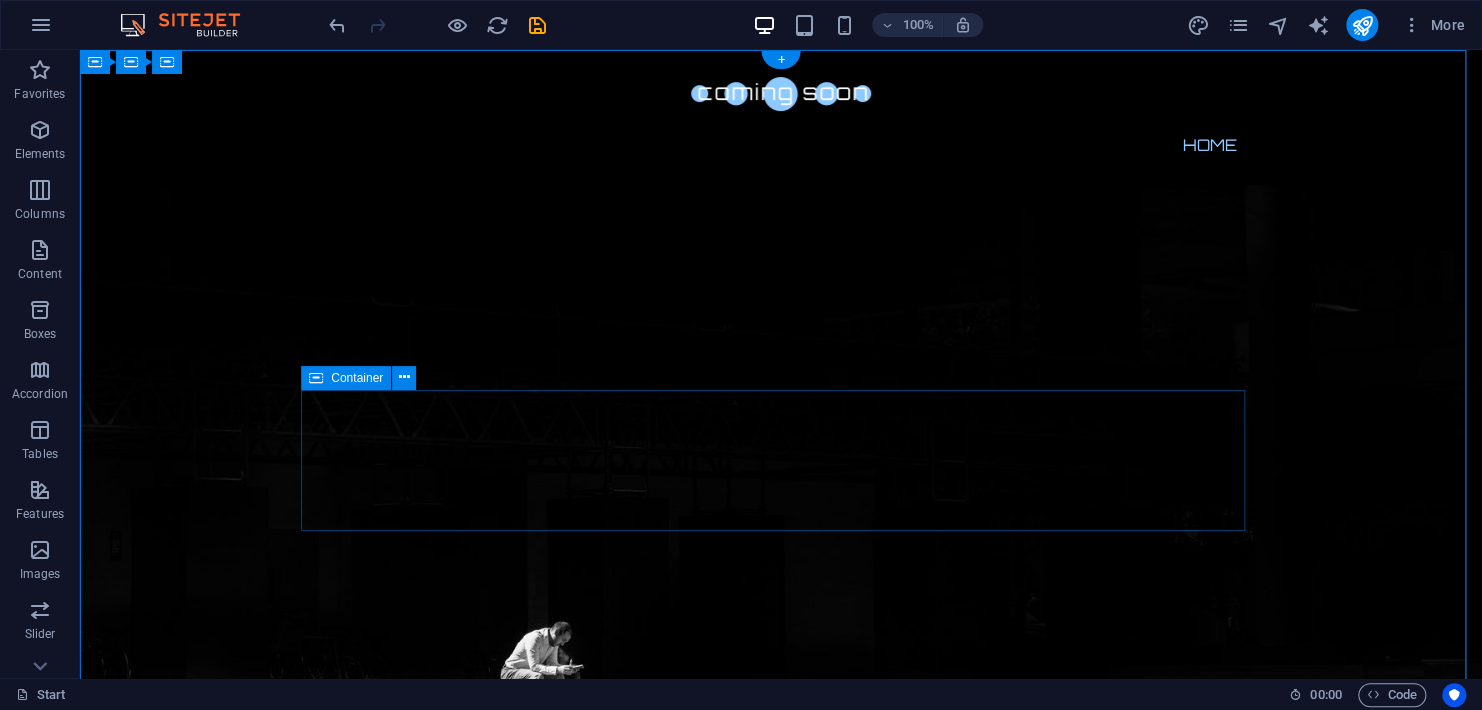 click on "Drop content here or  Add elements  Paste clipboard" at bounding box center (781, 1217) 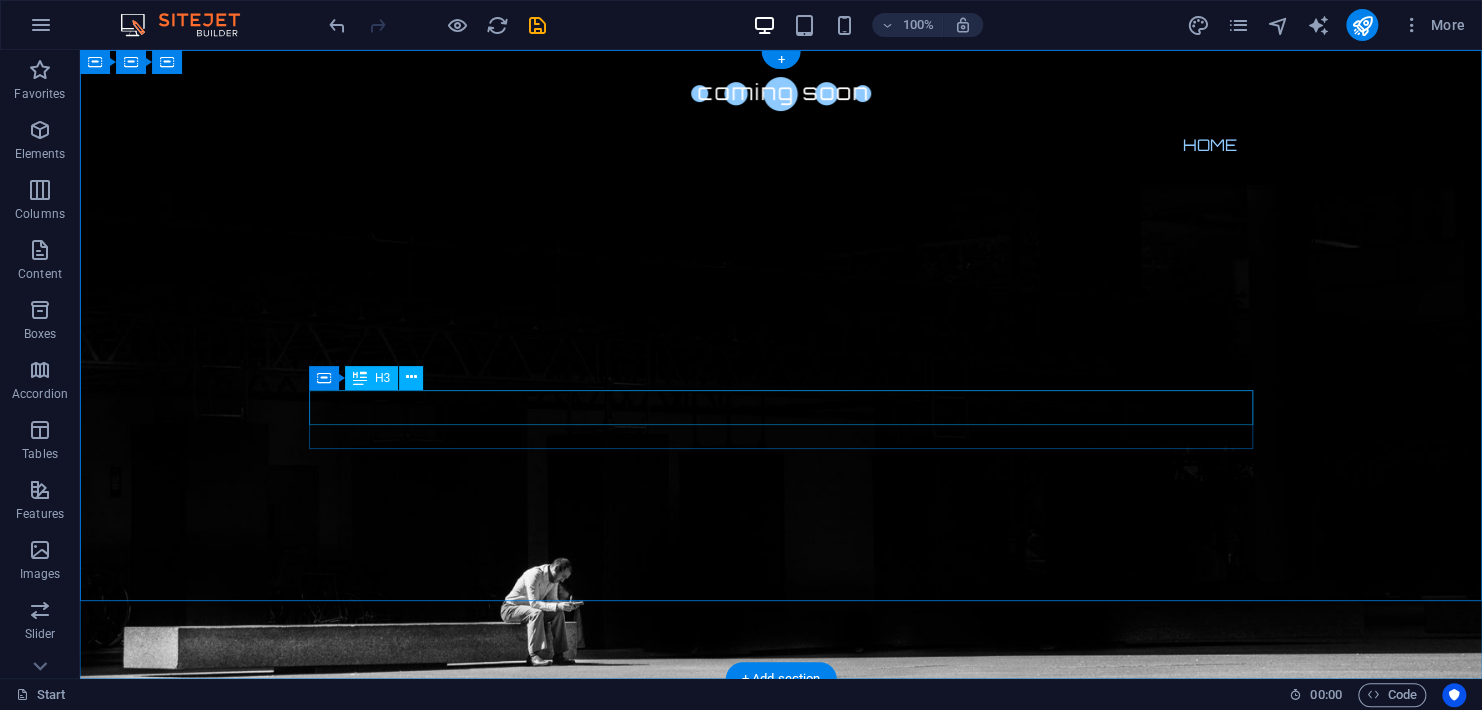 click on "0" at bounding box center [781, 1036] 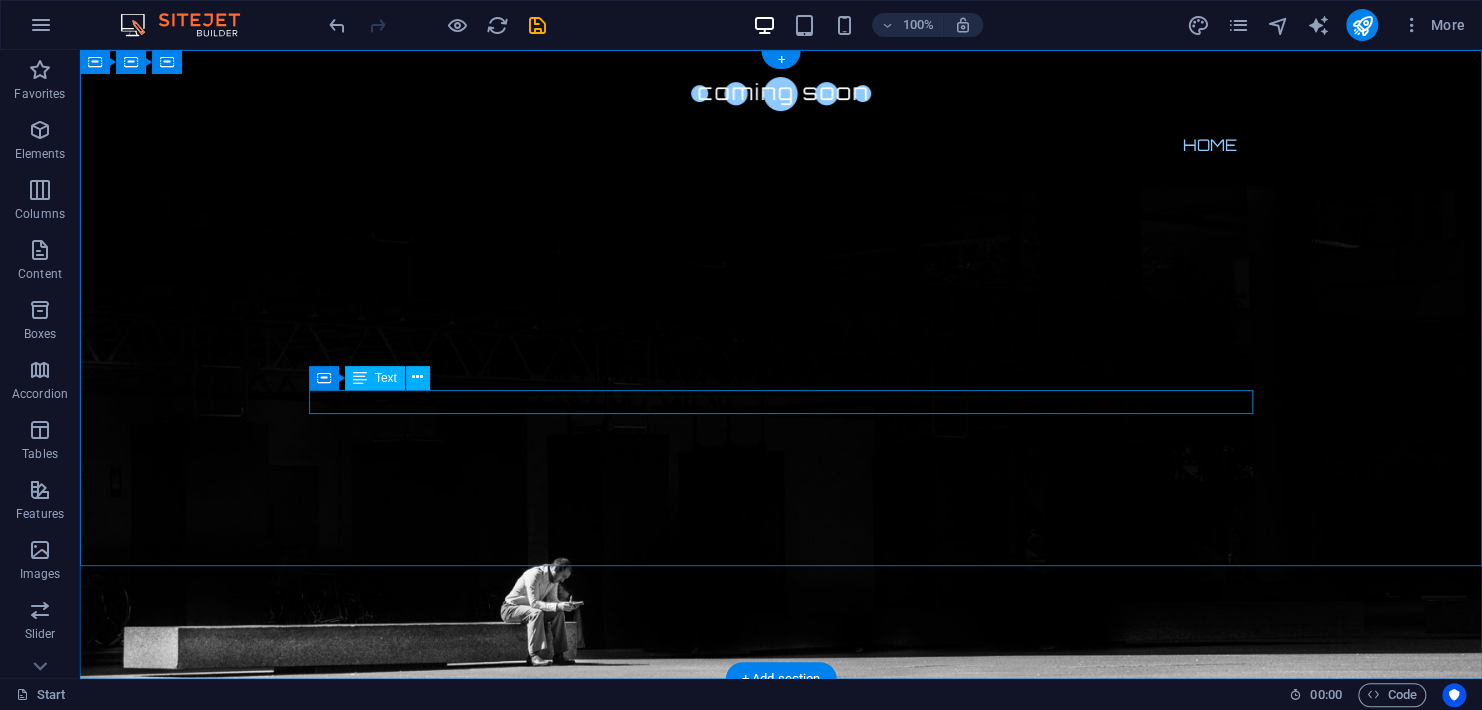 click on "Seconds" at bounding box center [781, 1031] 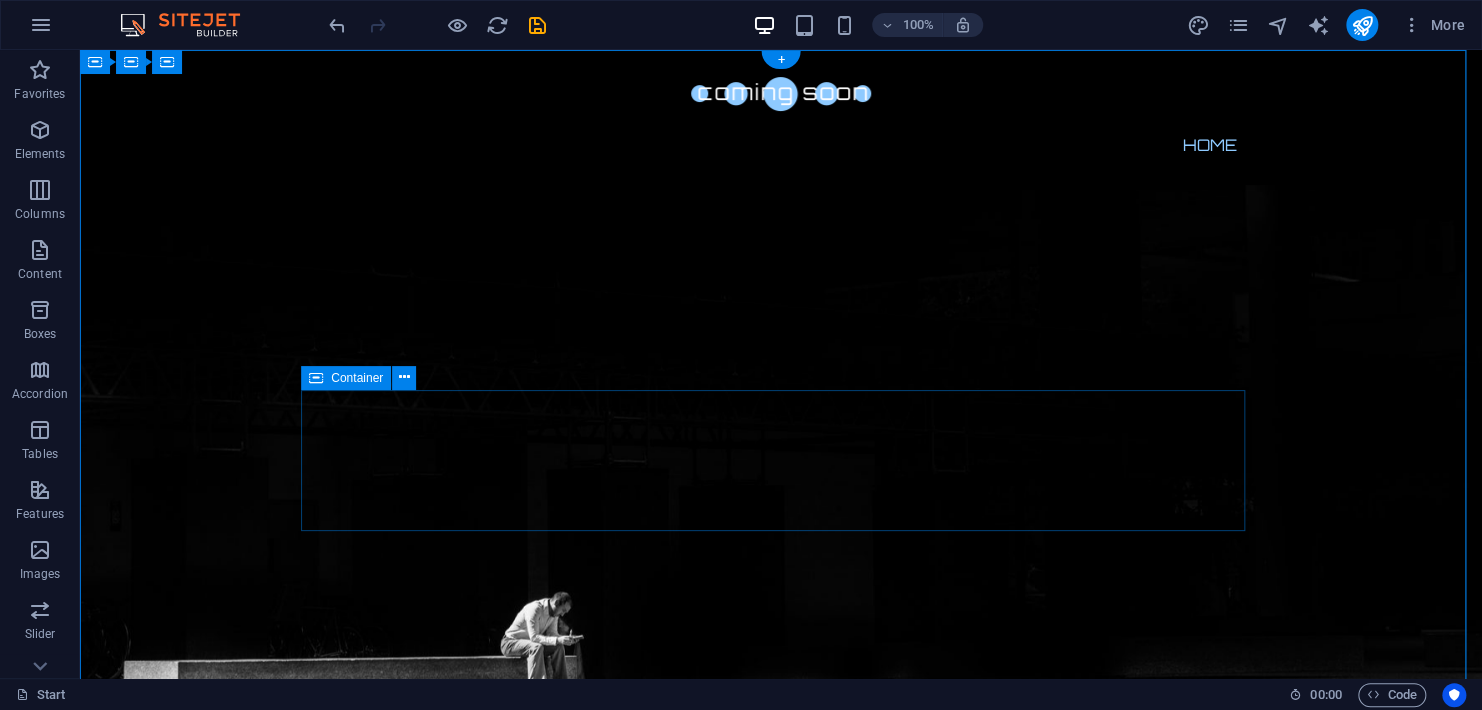 click on "Drop content here or  Add elements  Paste clipboard" at bounding box center [781, 1158] 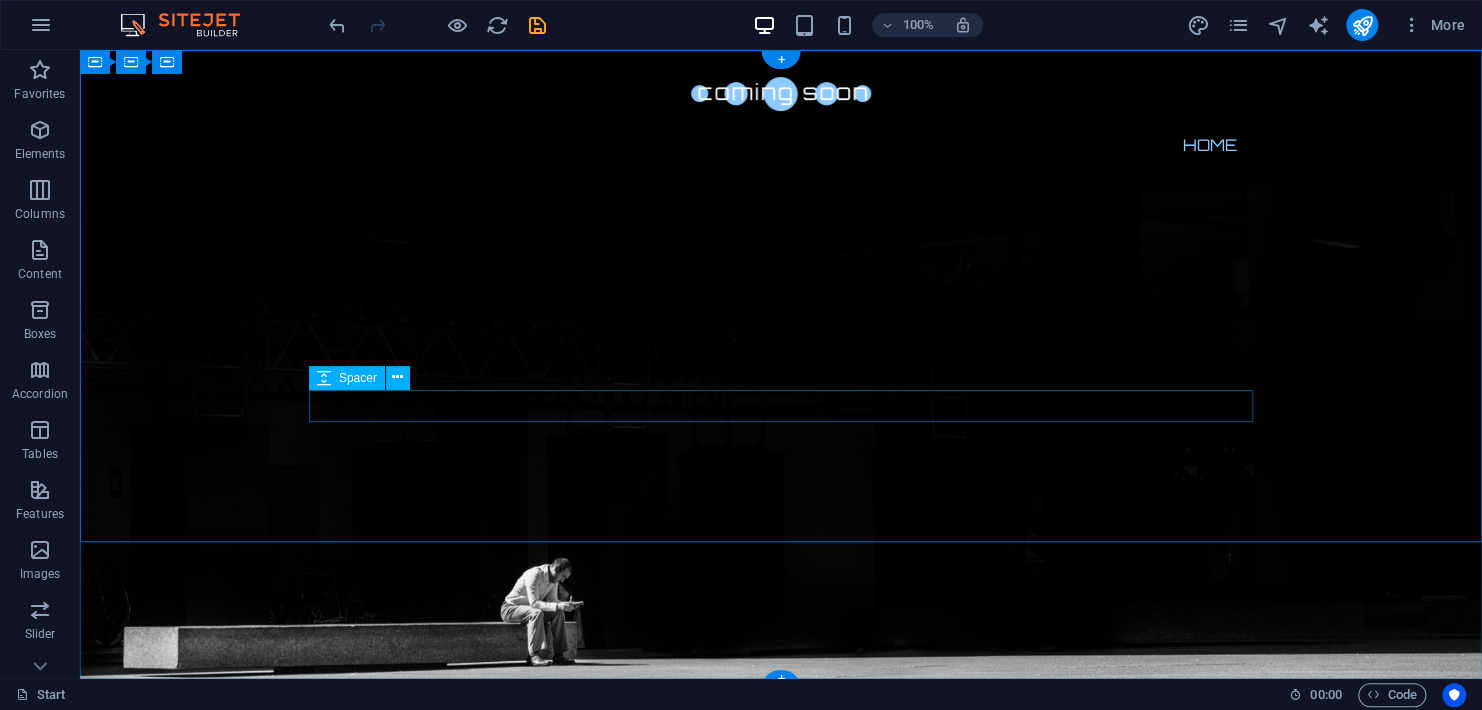 click at bounding box center (781, 1035) 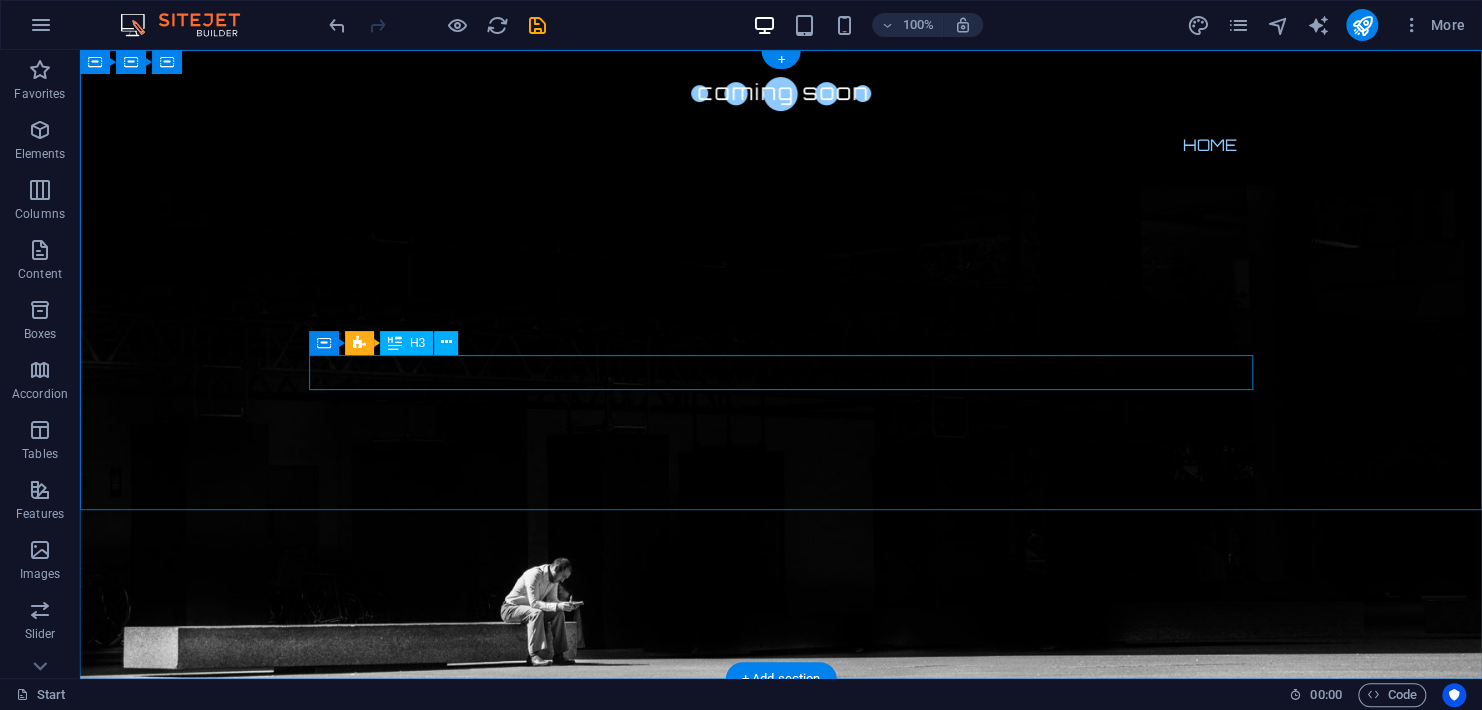 click on "0" at bounding box center (781, 1001) 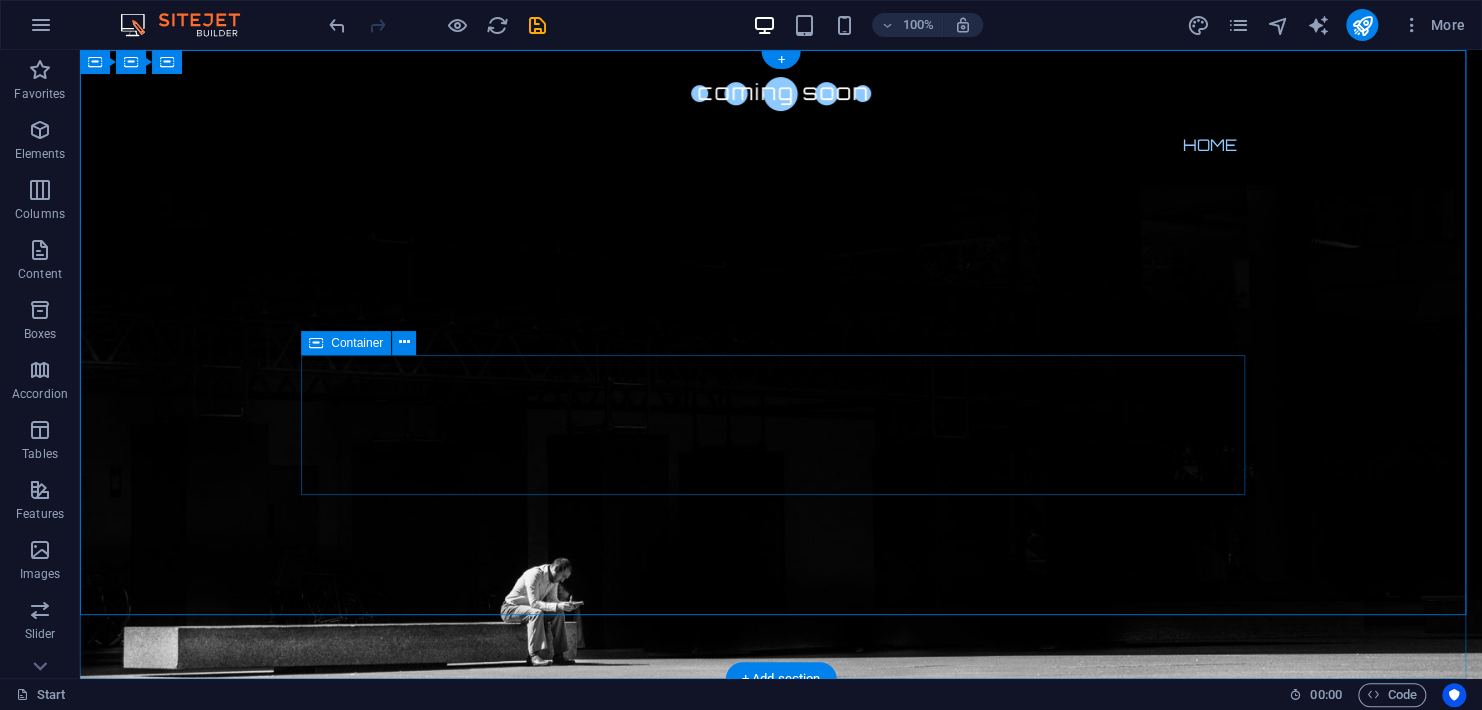 click on "Drop content here or  Add elements  Paste clipboard" at bounding box center [781, 1055] 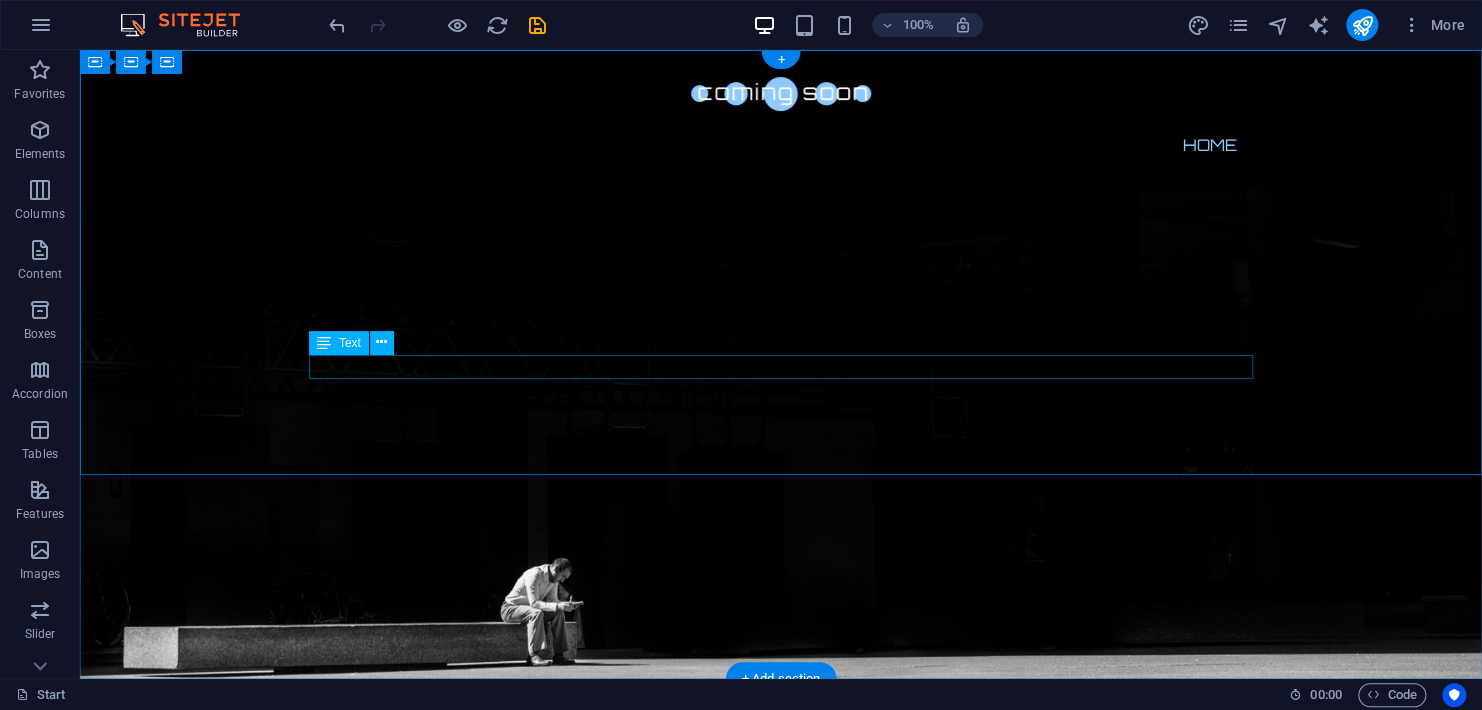 click on "Our website is under construction. We`ll be here soon with our new awesome digital home. Stay Tuned" at bounding box center (781, 996) 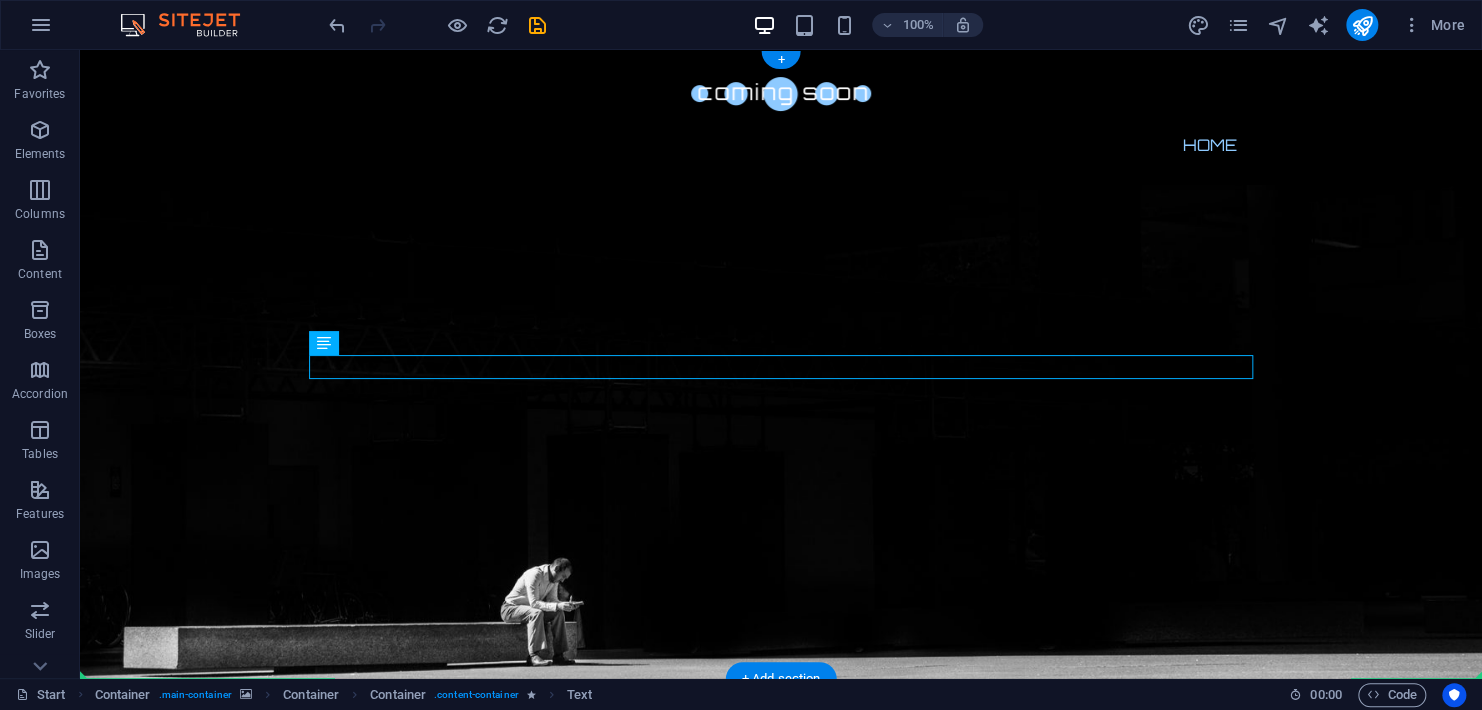 drag, startPoint x: 1005, startPoint y: 368, endPoint x: 1000, endPoint y: 485, distance: 117.10679 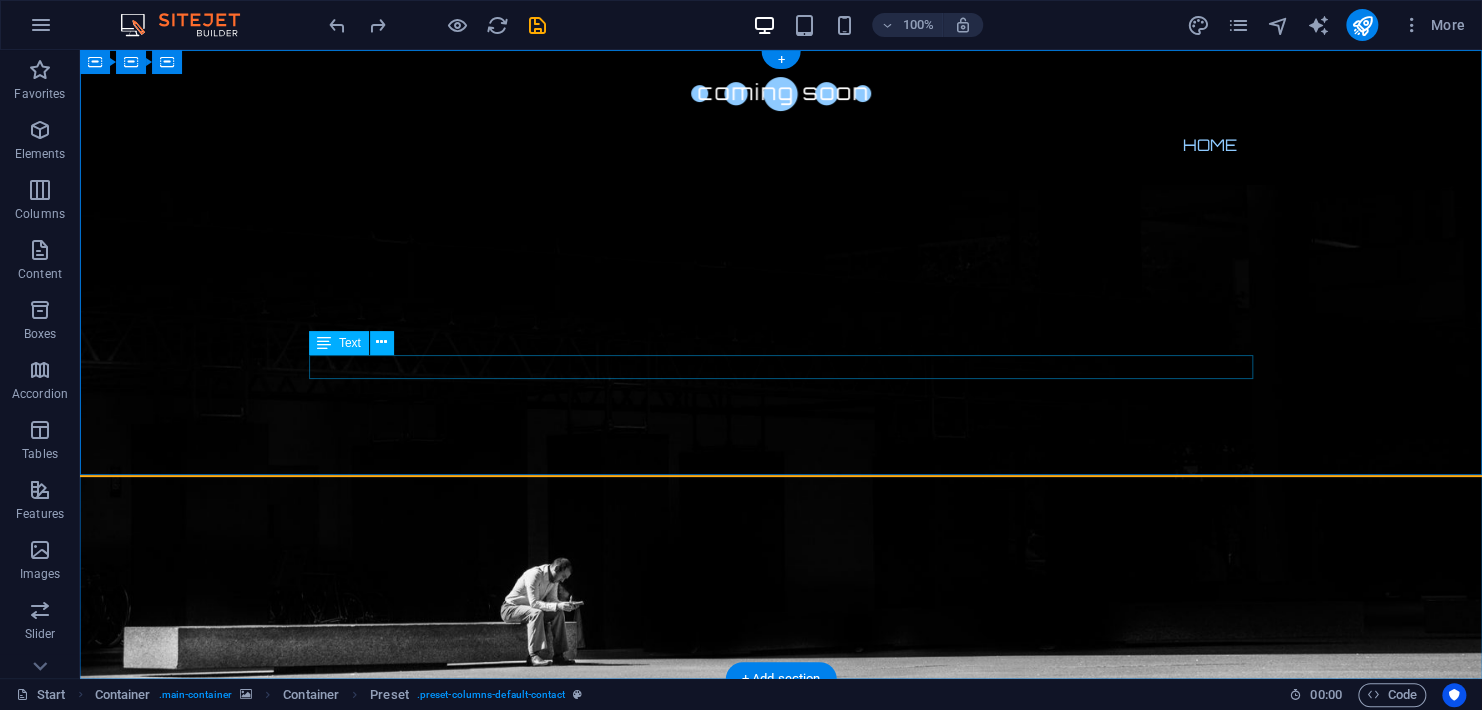 click on "Our website is under construction. We`ll be here soon with our new awesome digital home. Stay Tuned" at bounding box center [781, 996] 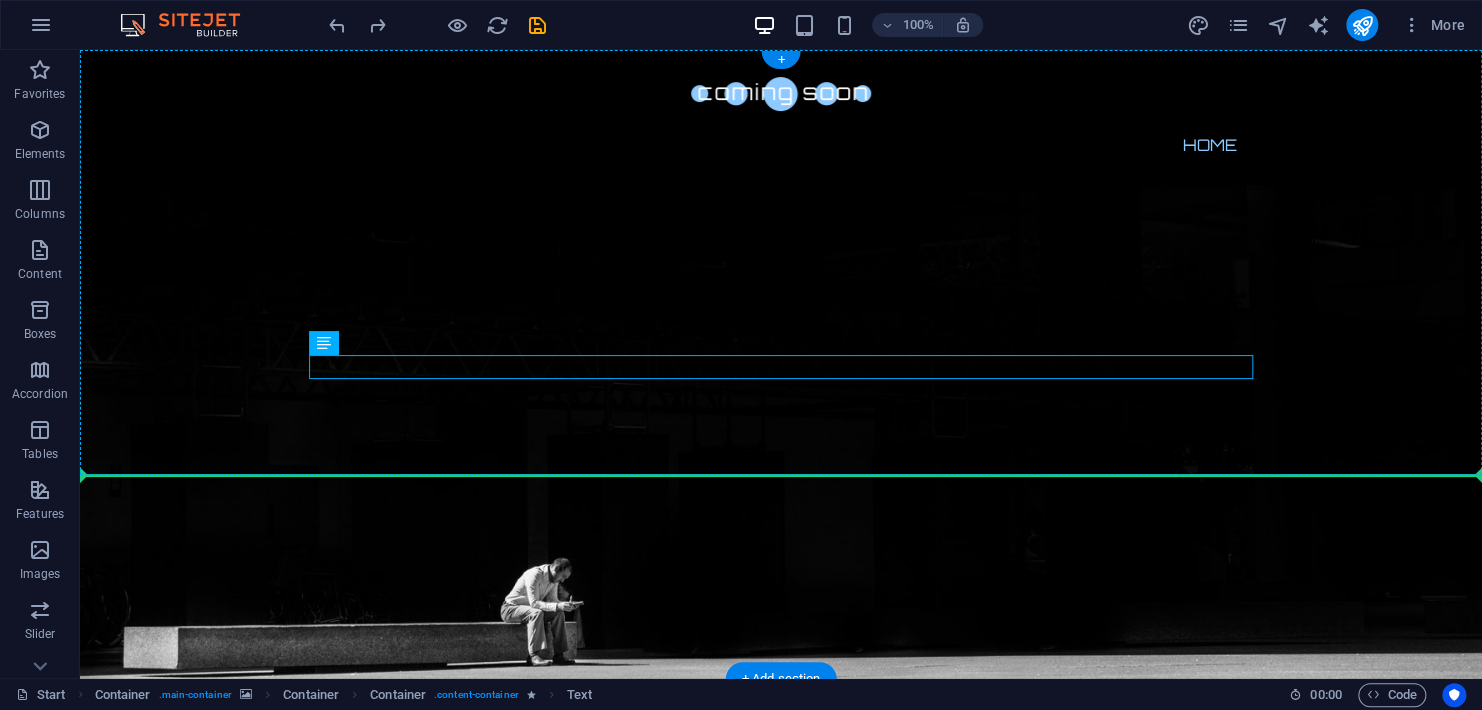 drag, startPoint x: 405, startPoint y: 396, endPoint x: 369, endPoint y: 458, distance: 71.693794 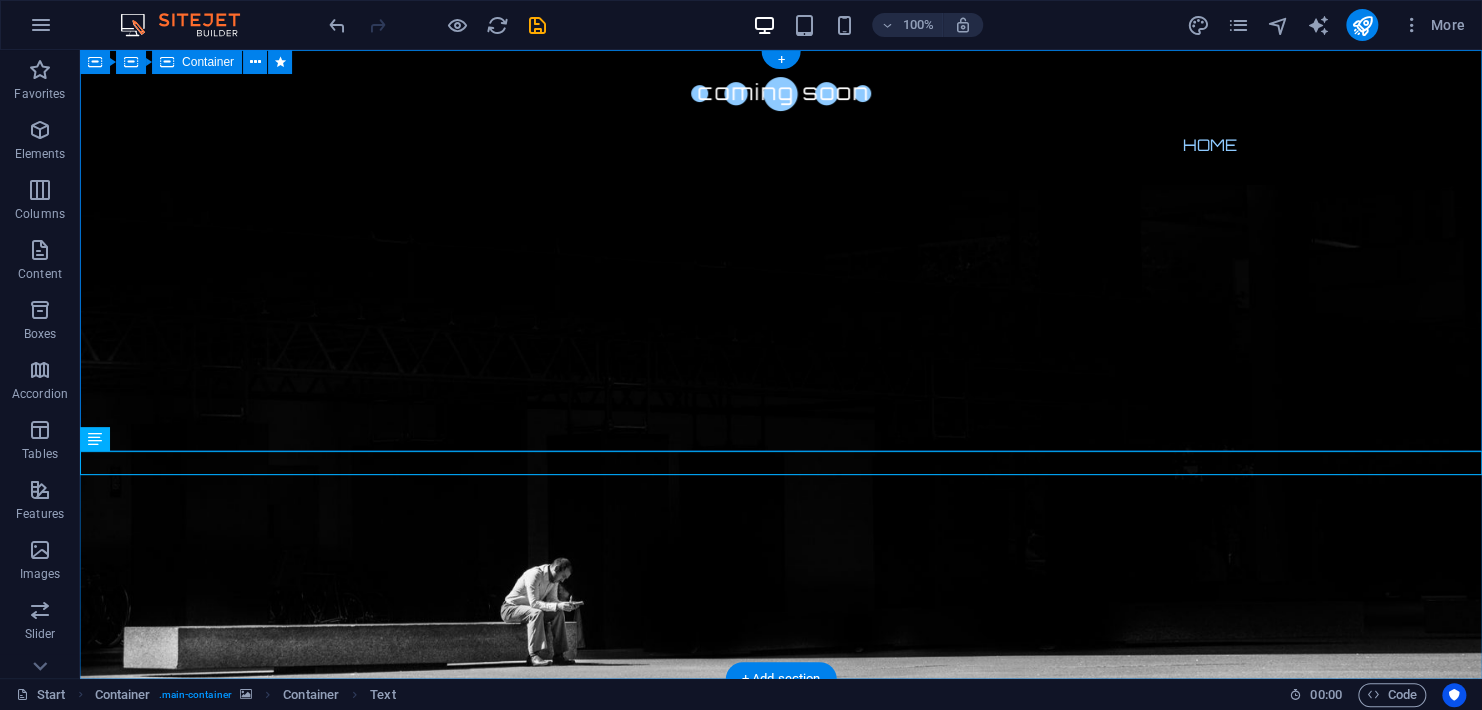 click on "Sandman Pictures The waiting is going to end soon..." at bounding box center [781, 879] 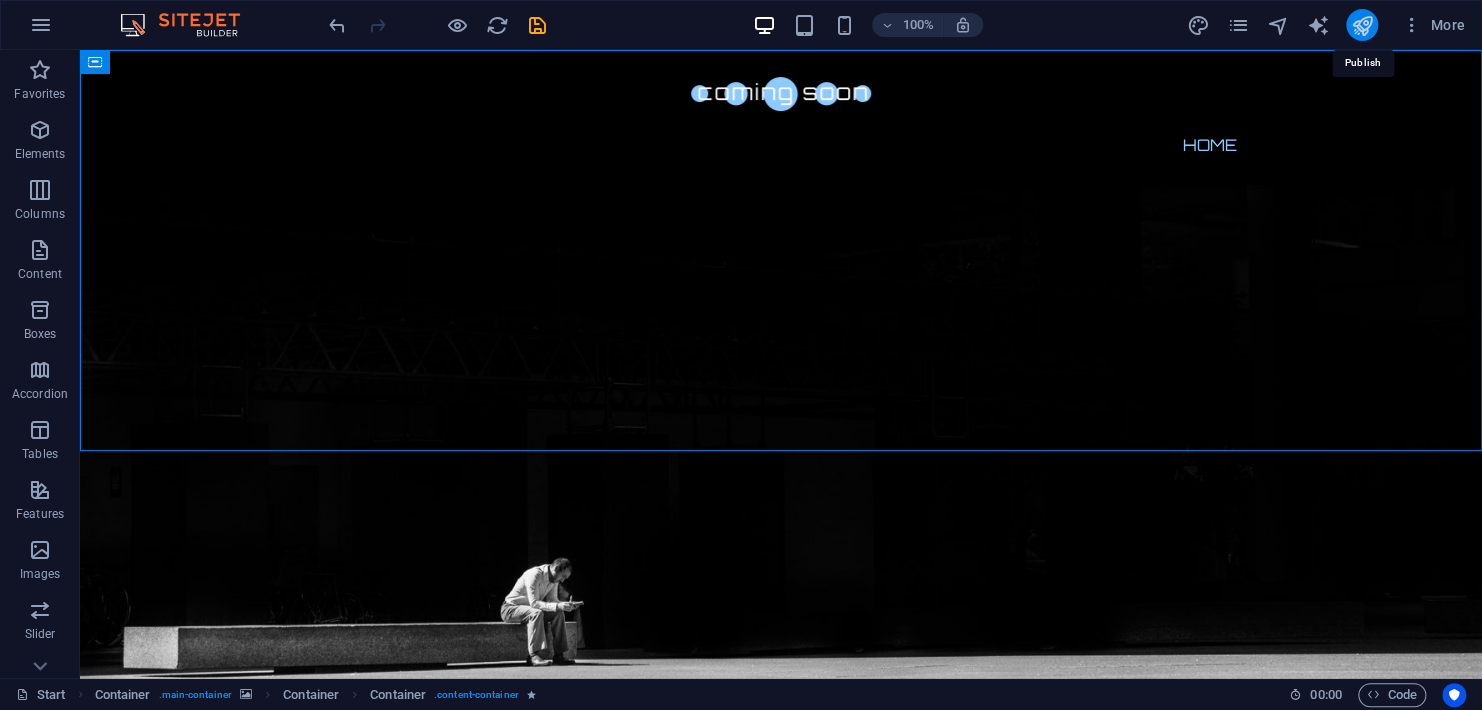 click at bounding box center [1361, 25] 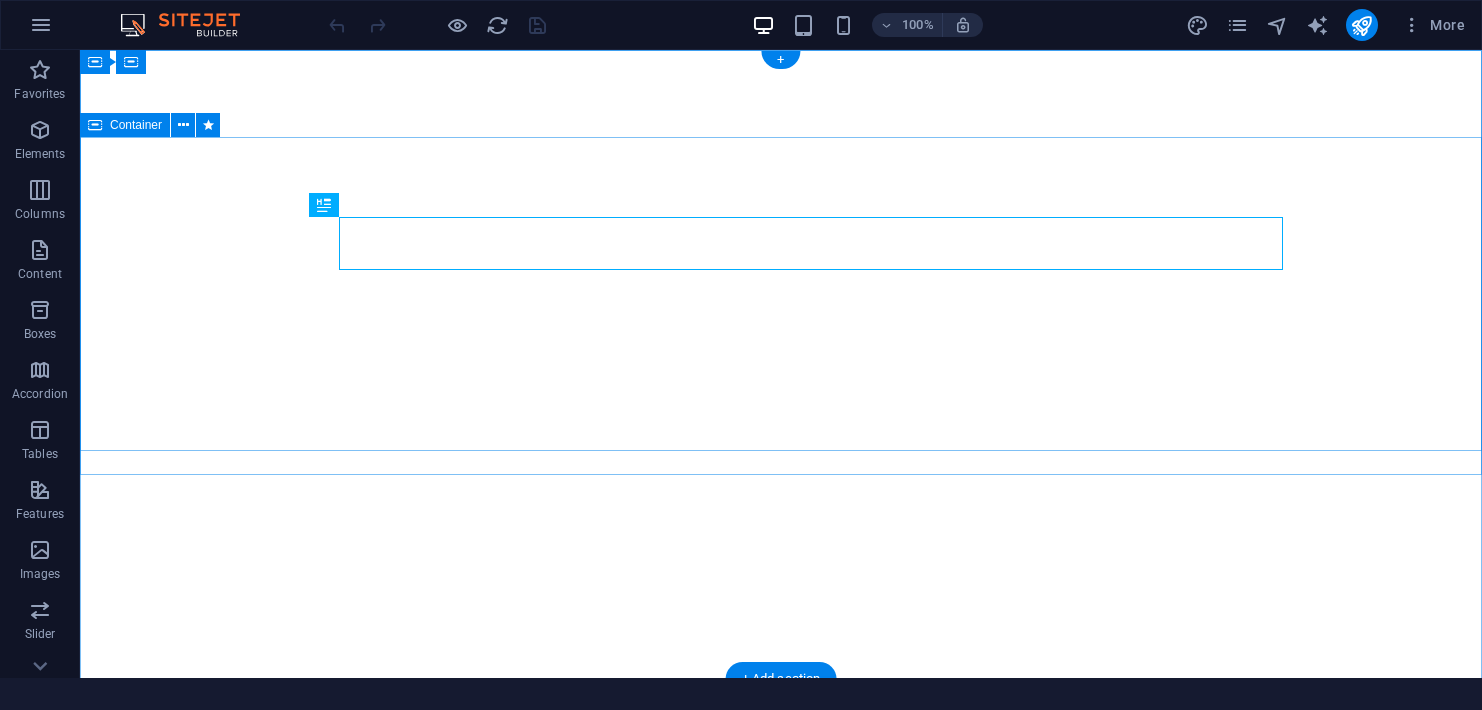 scroll, scrollTop: 0, scrollLeft: 0, axis: both 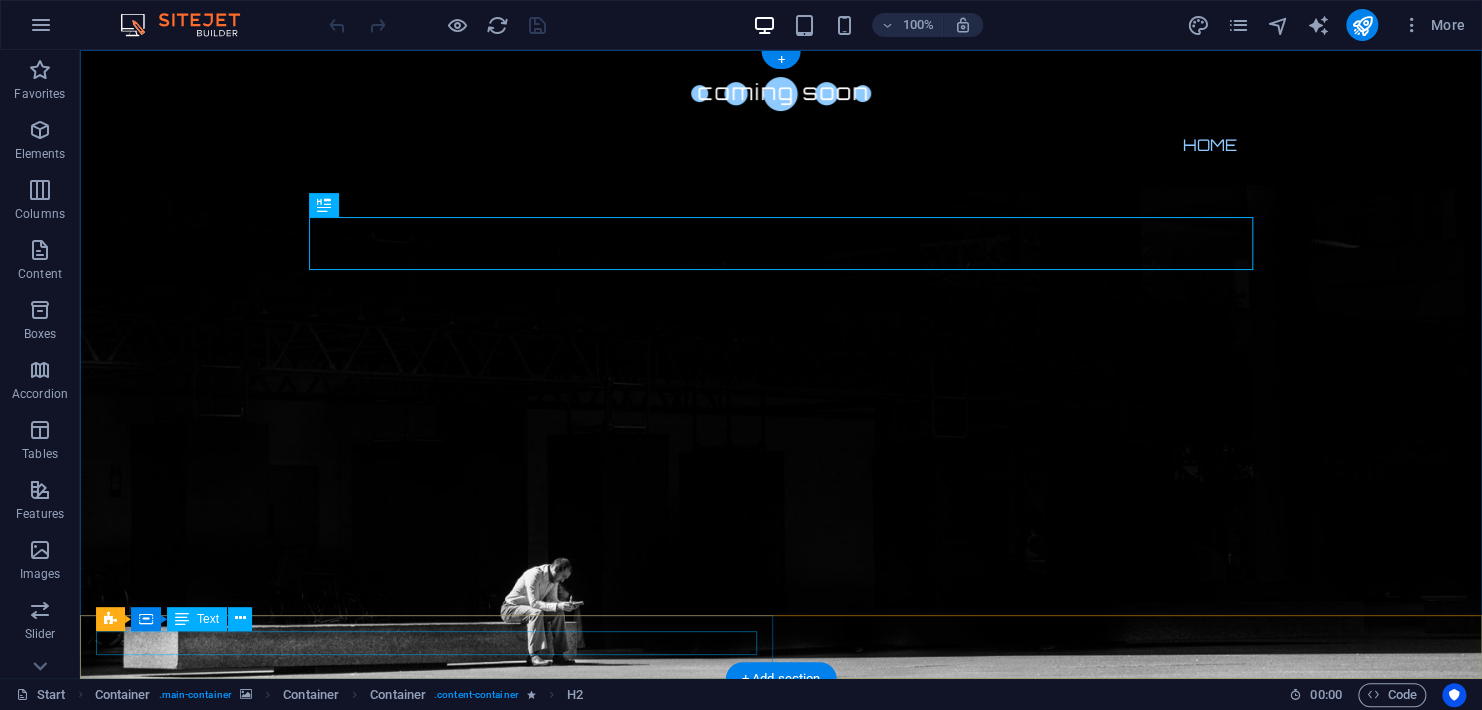 click on "Legal notice  |  Privacy" at bounding box center (781, 1132) 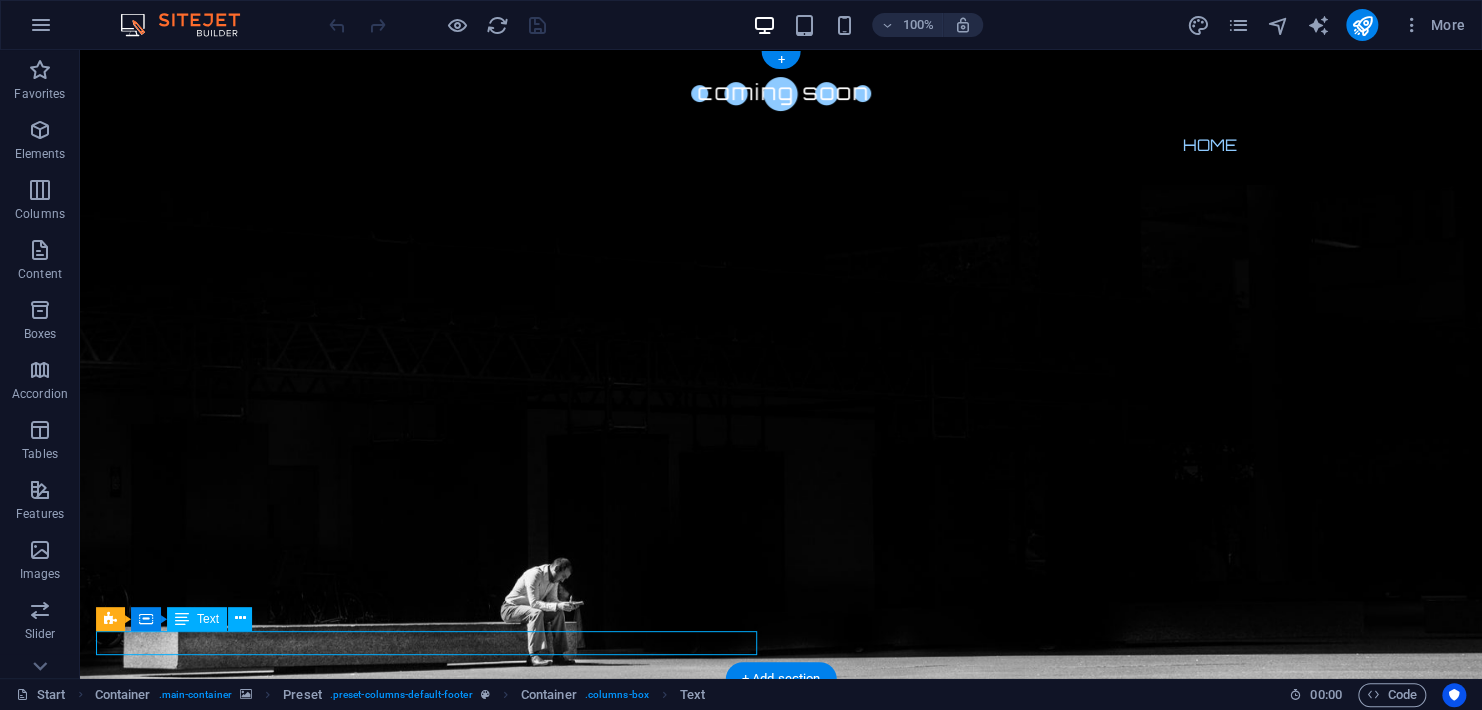 click on "Legal notice  |  Privacy" at bounding box center [781, 1132] 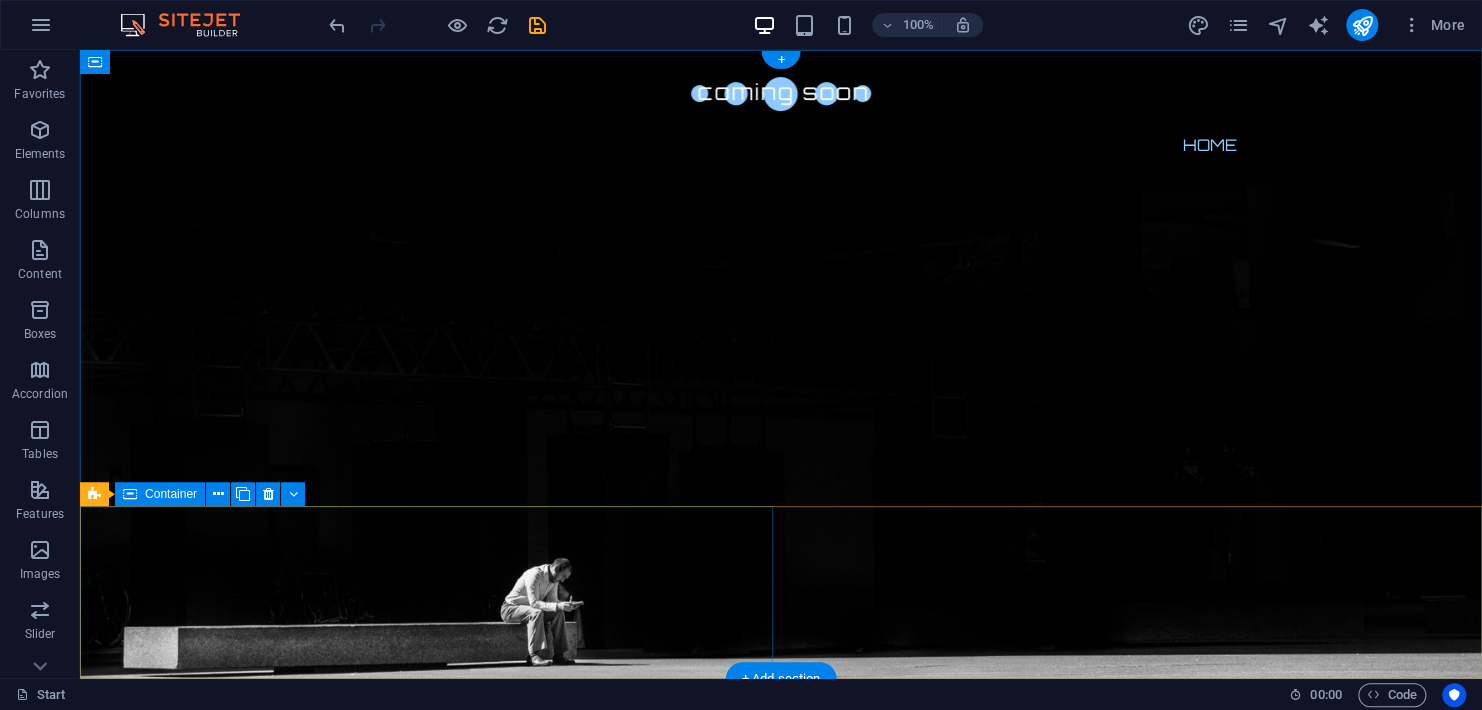 click on "Drop content here or  Add elements  Paste clipboard" at bounding box center [781, 1191] 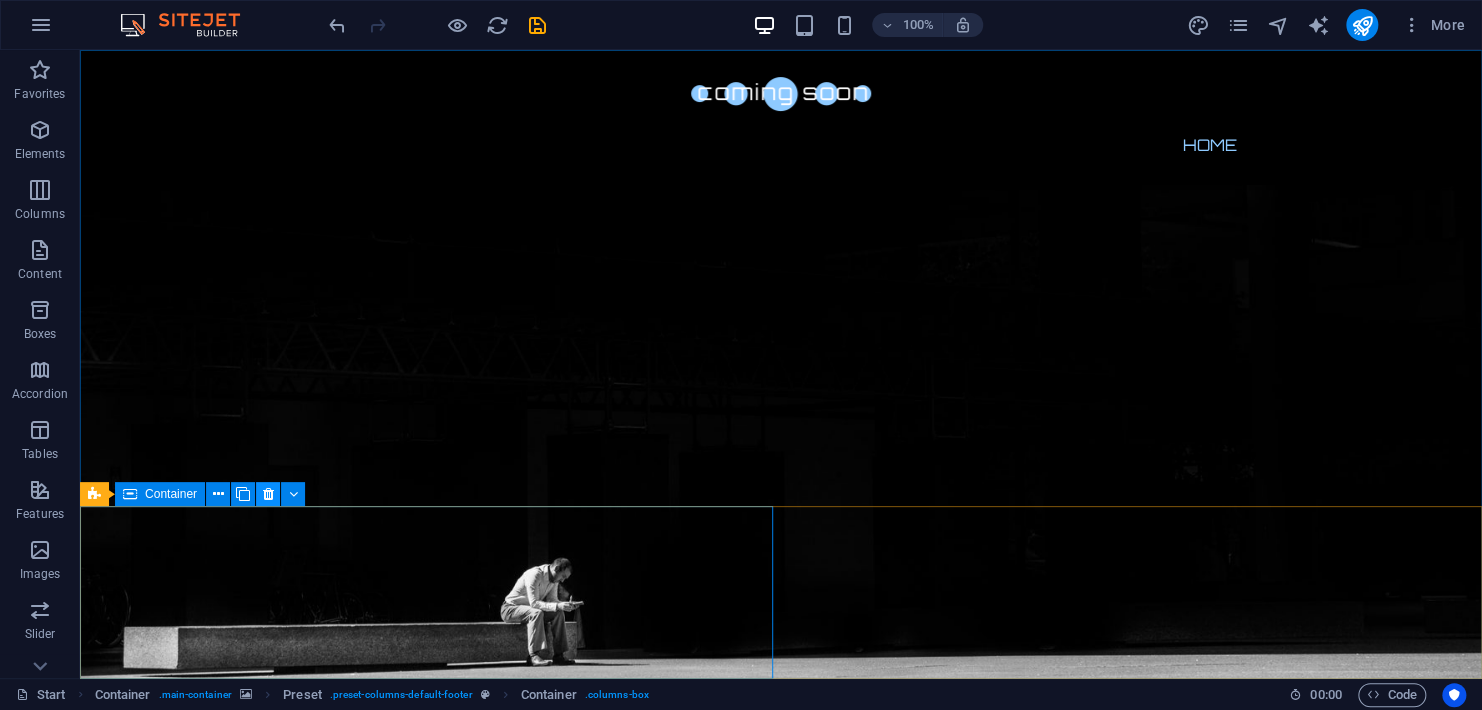 click at bounding box center [268, 494] 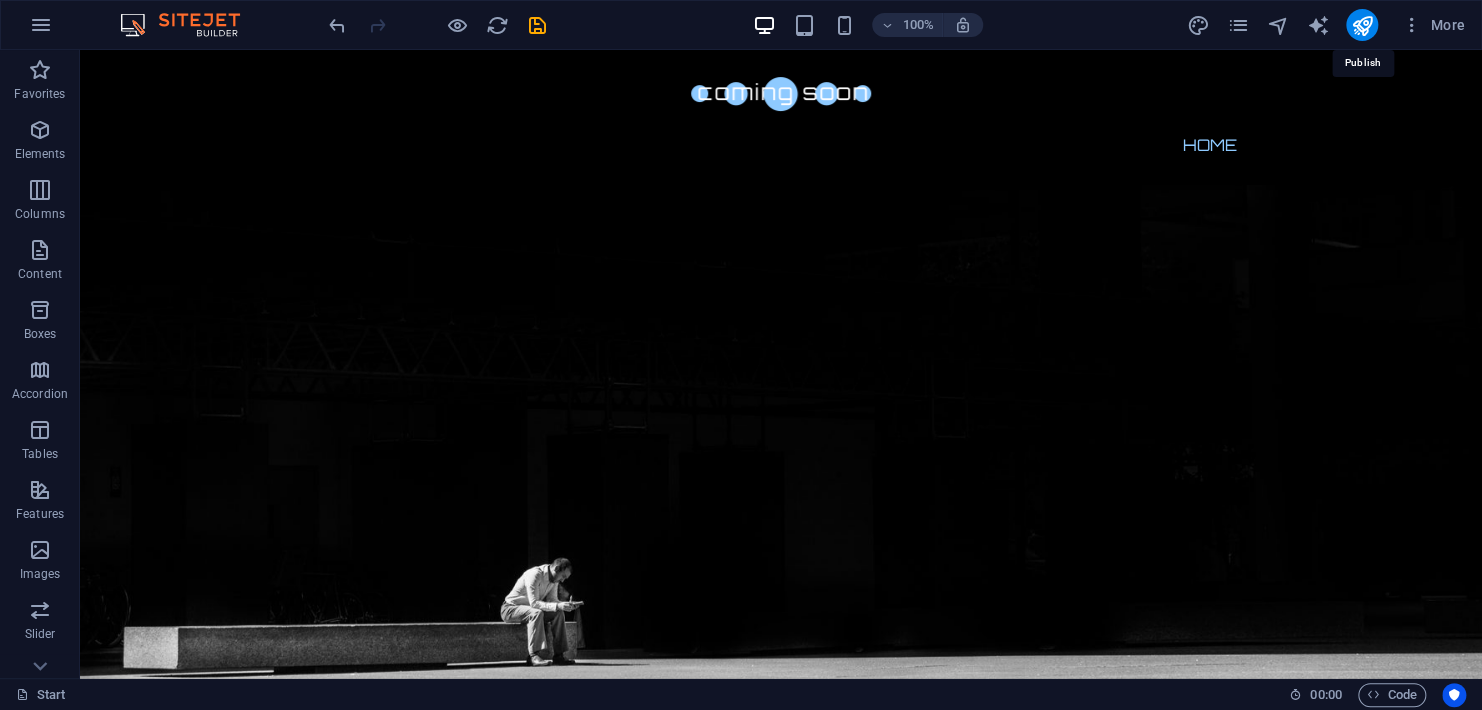 drag, startPoint x: 1365, startPoint y: 19, endPoint x: 1246, endPoint y: 46, distance: 122.02459 